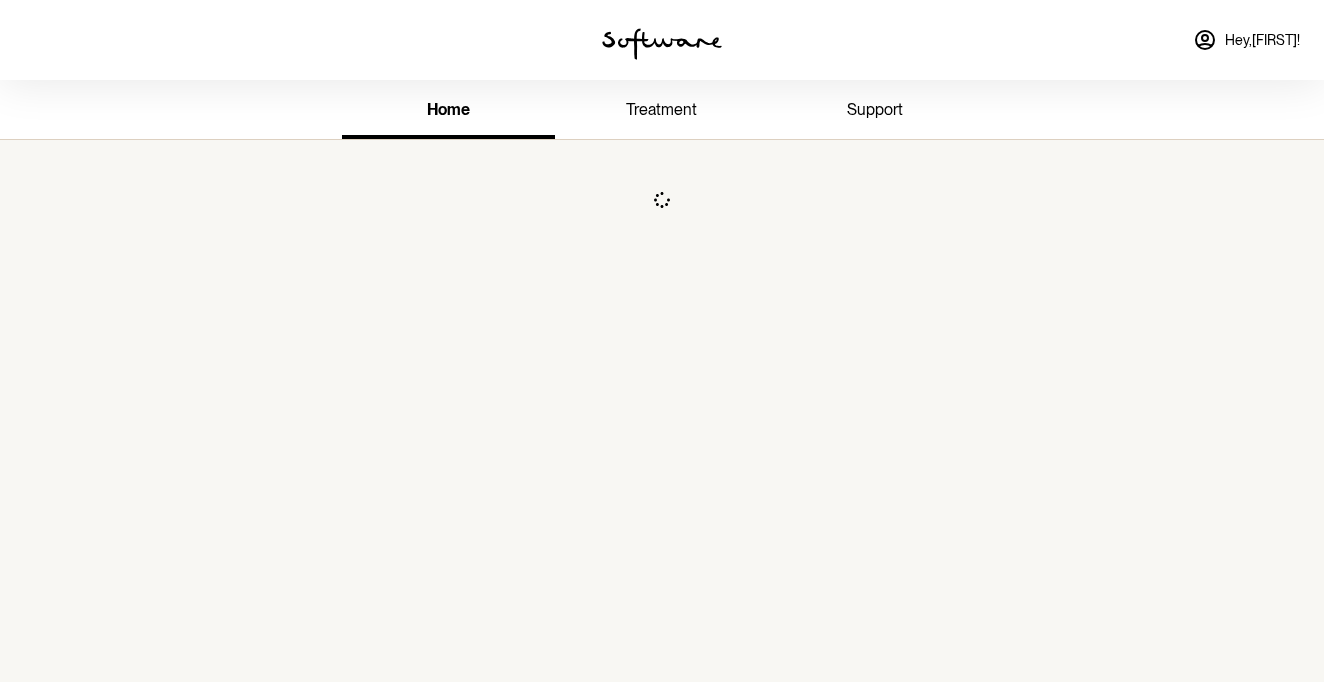 scroll, scrollTop: 0, scrollLeft: 0, axis: both 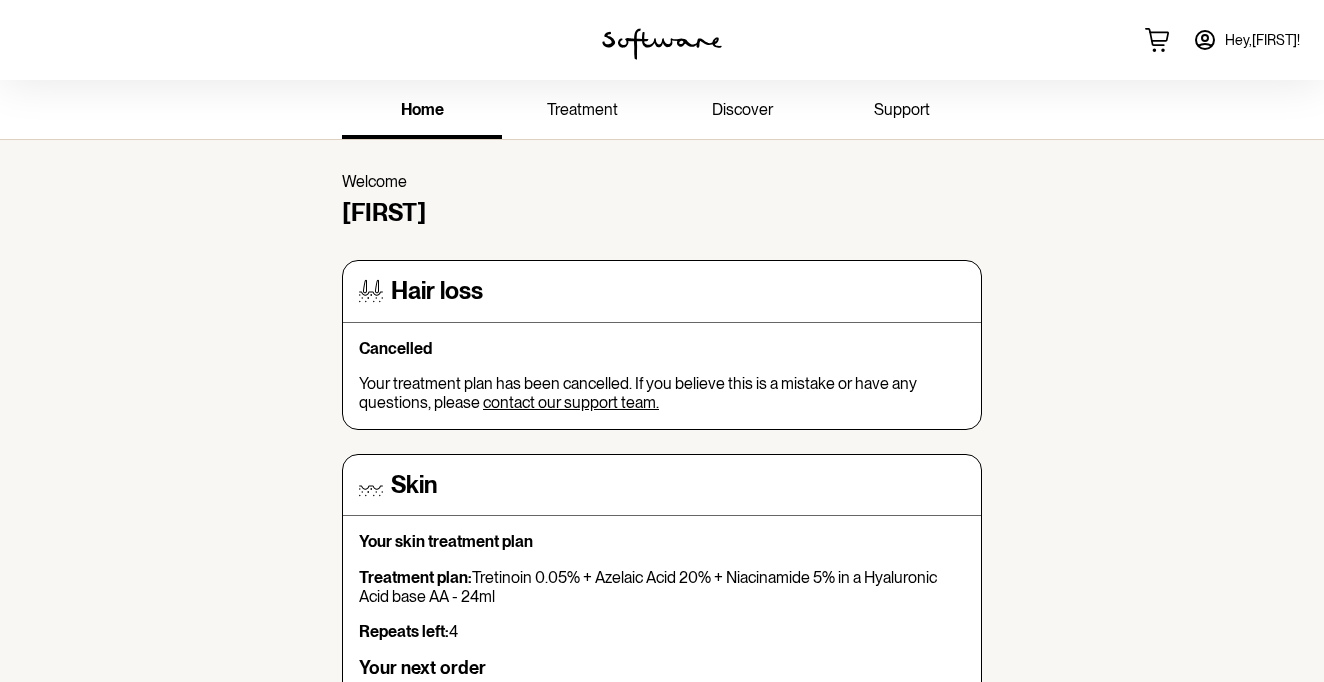 click on "discover" at bounding box center [742, 109] 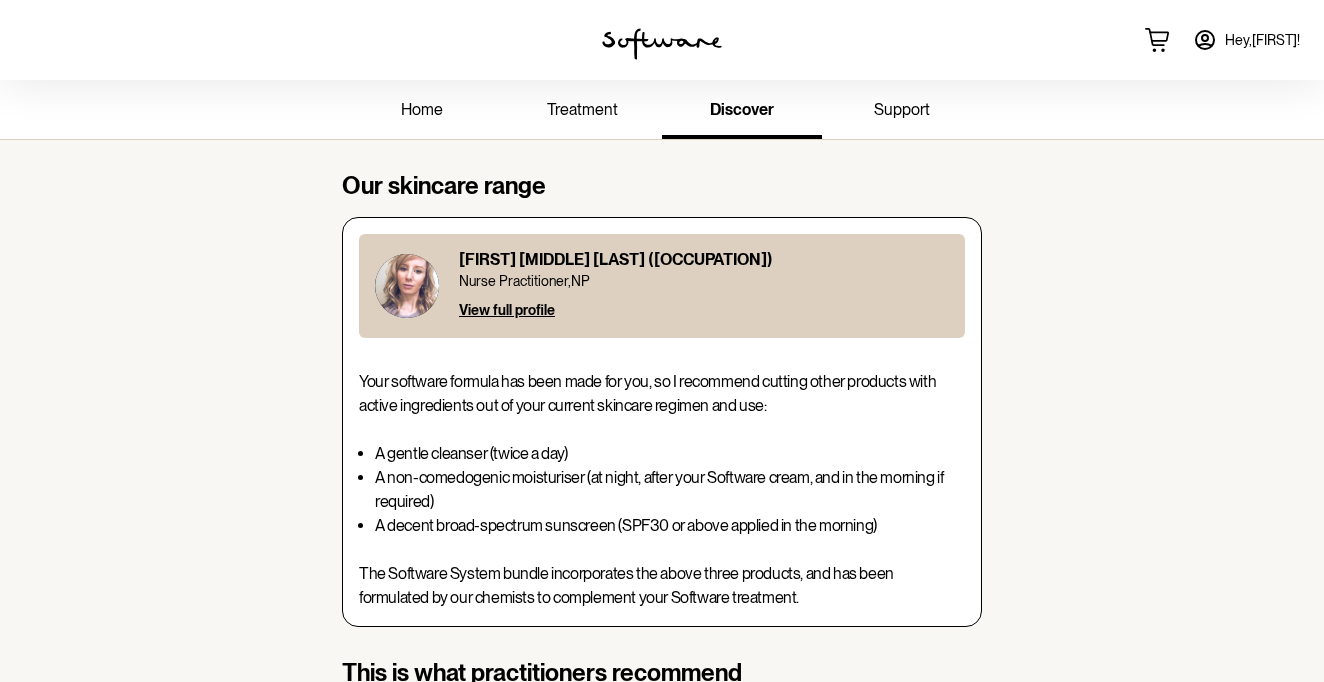 scroll, scrollTop: 0, scrollLeft: 0, axis: both 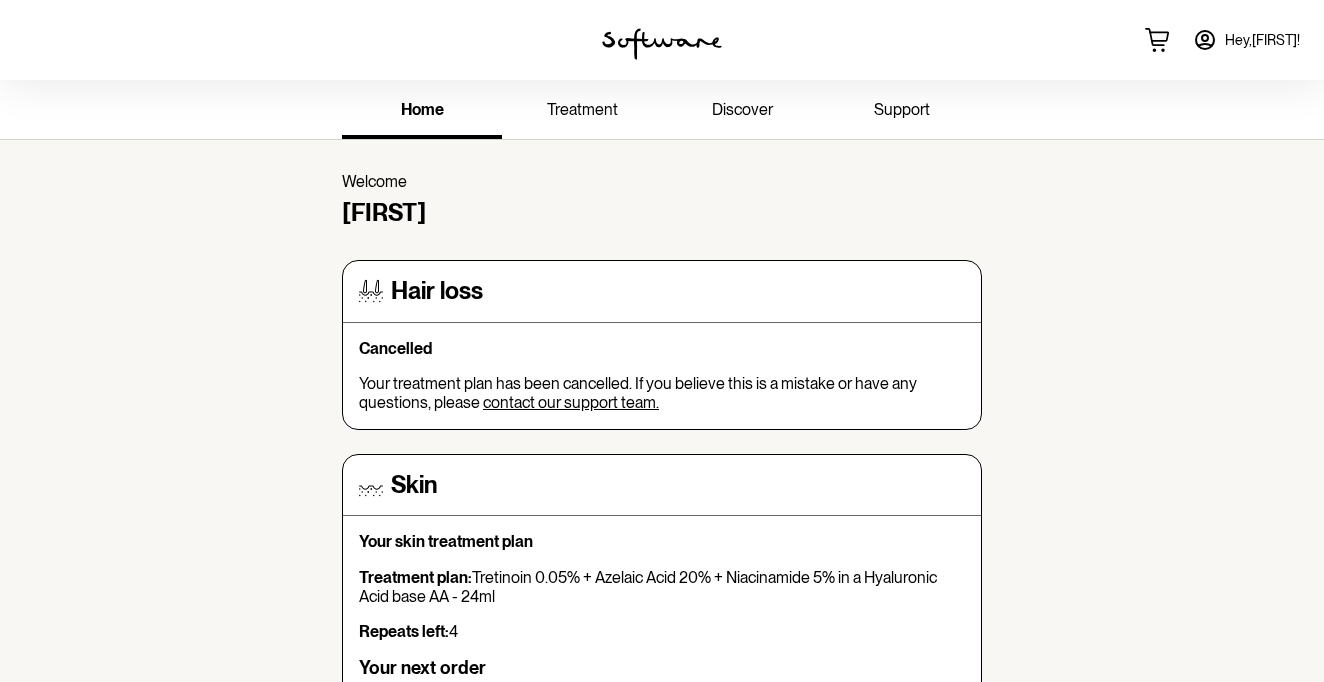 click on "discover" at bounding box center [742, 111] 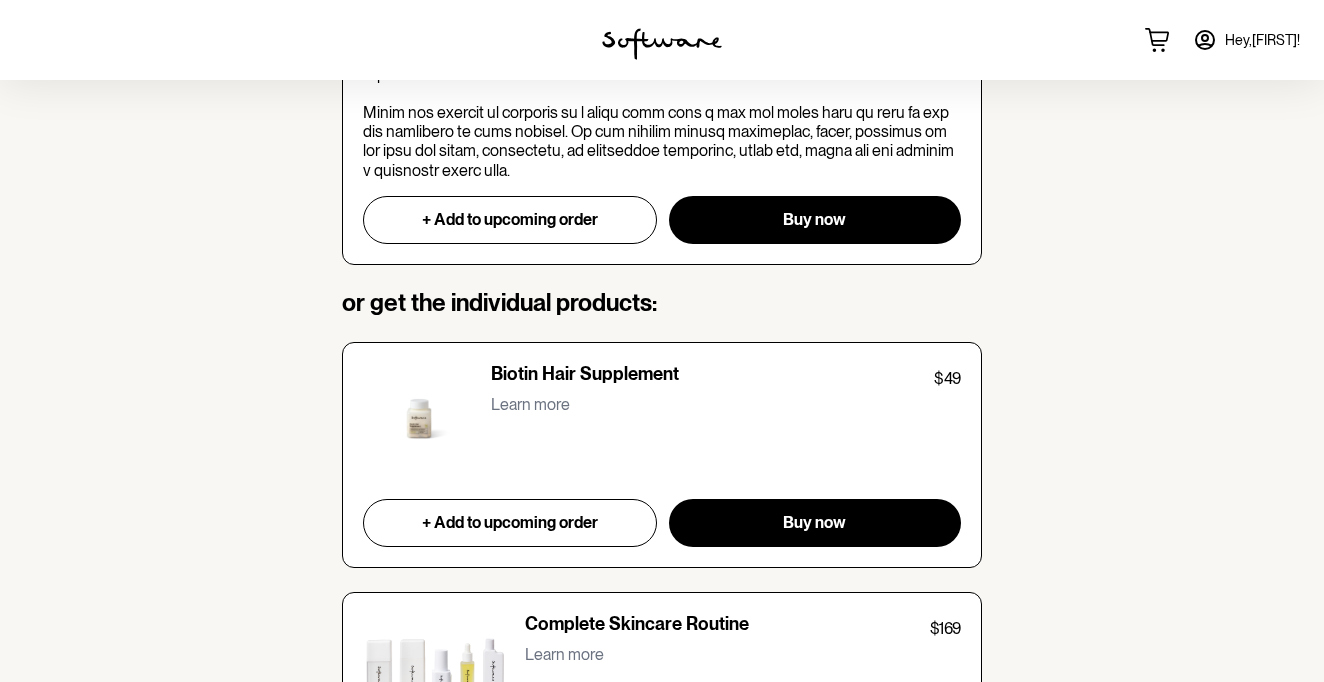 scroll, scrollTop: 1435, scrollLeft: 0, axis: vertical 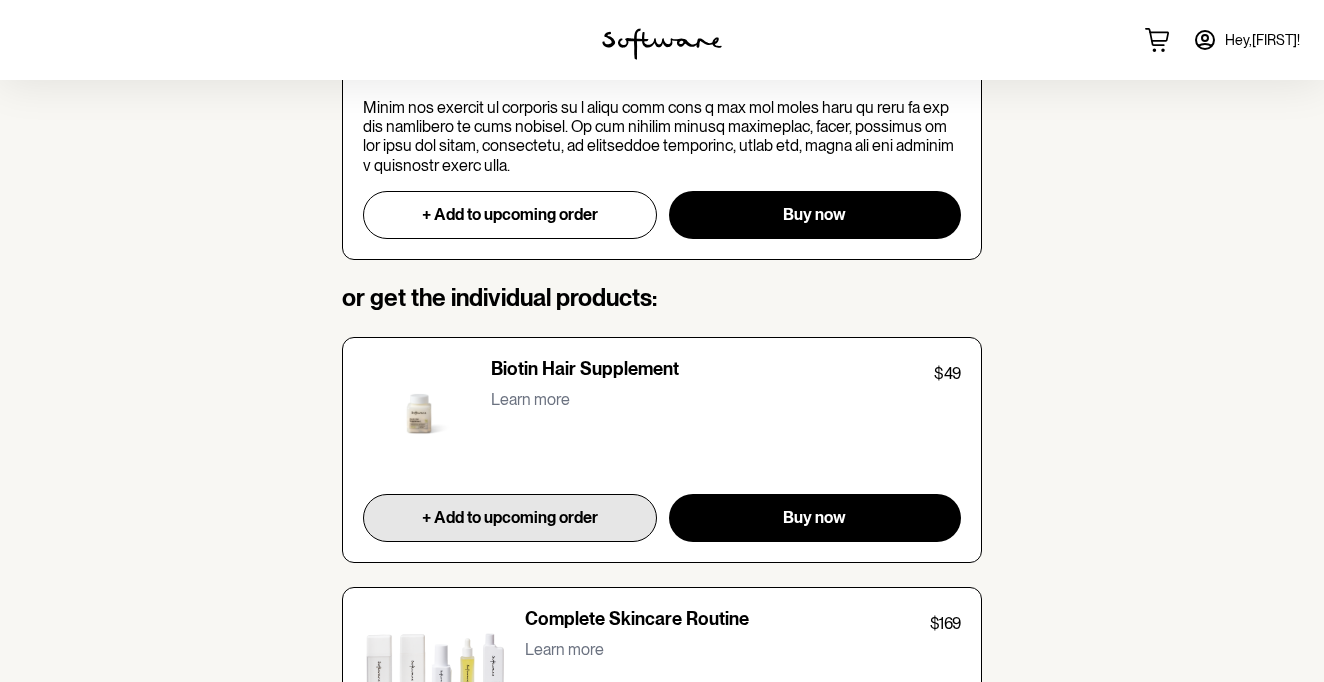 click on "+ Add to upcoming order" at bounding box center (510, 517) 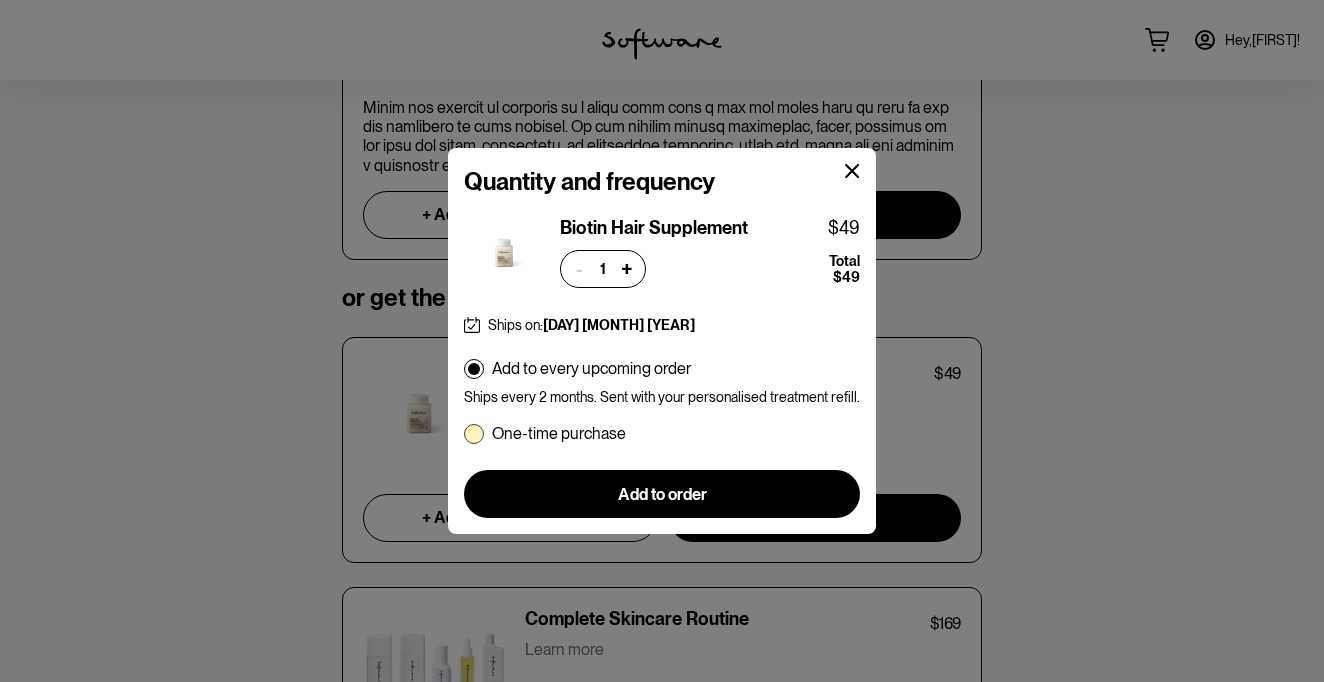 click at bounding box center (474, 434) 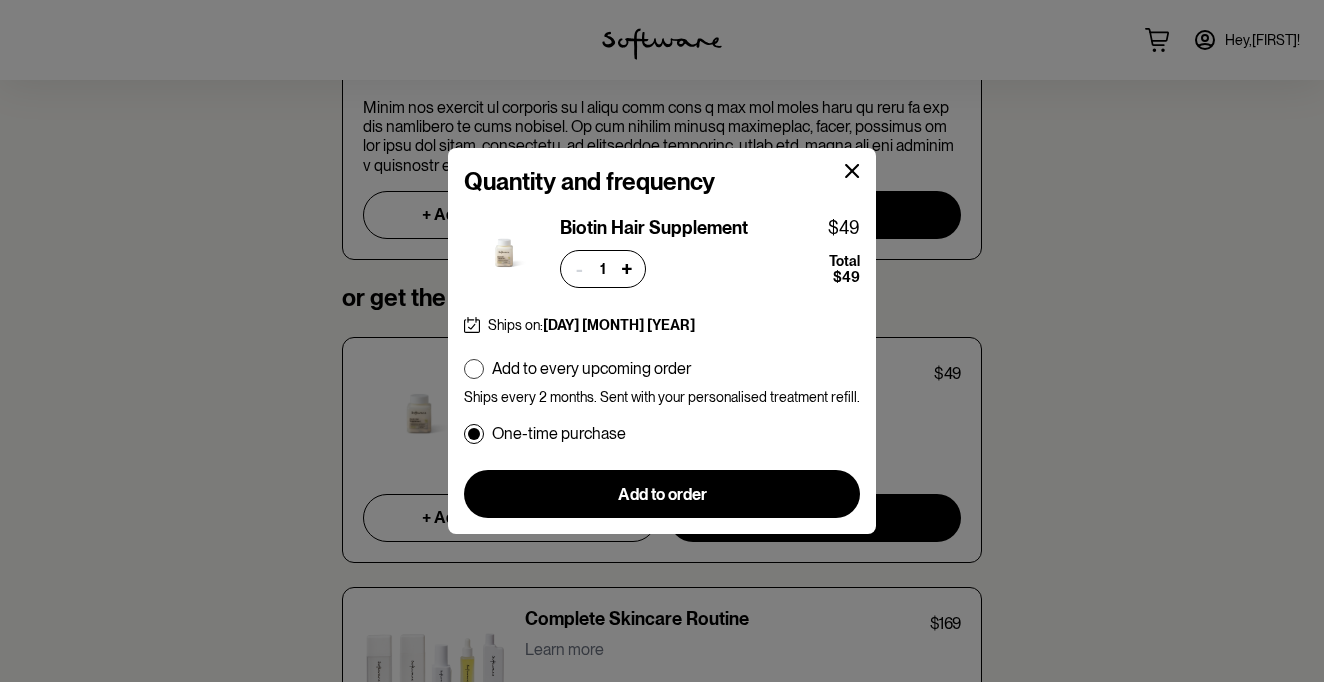 click on "+" at bounding box center [627, 269] 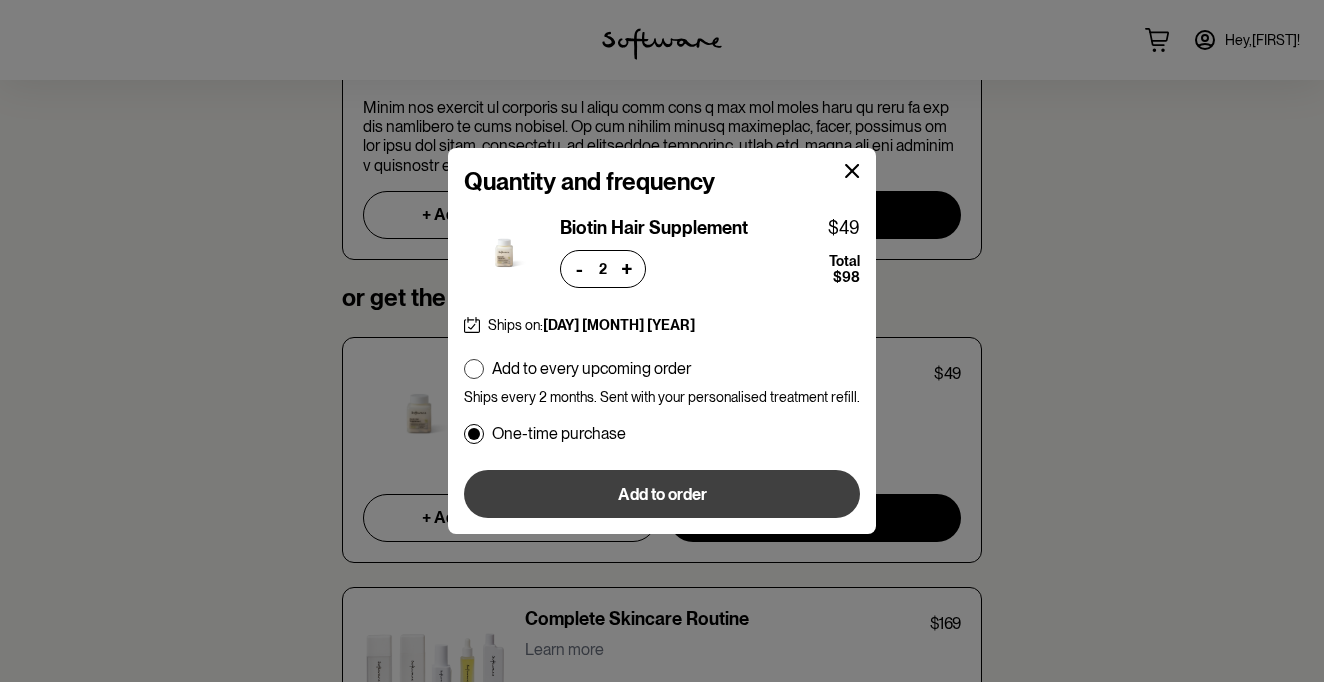 click on "Add to order" at bounding box center (662, 494) 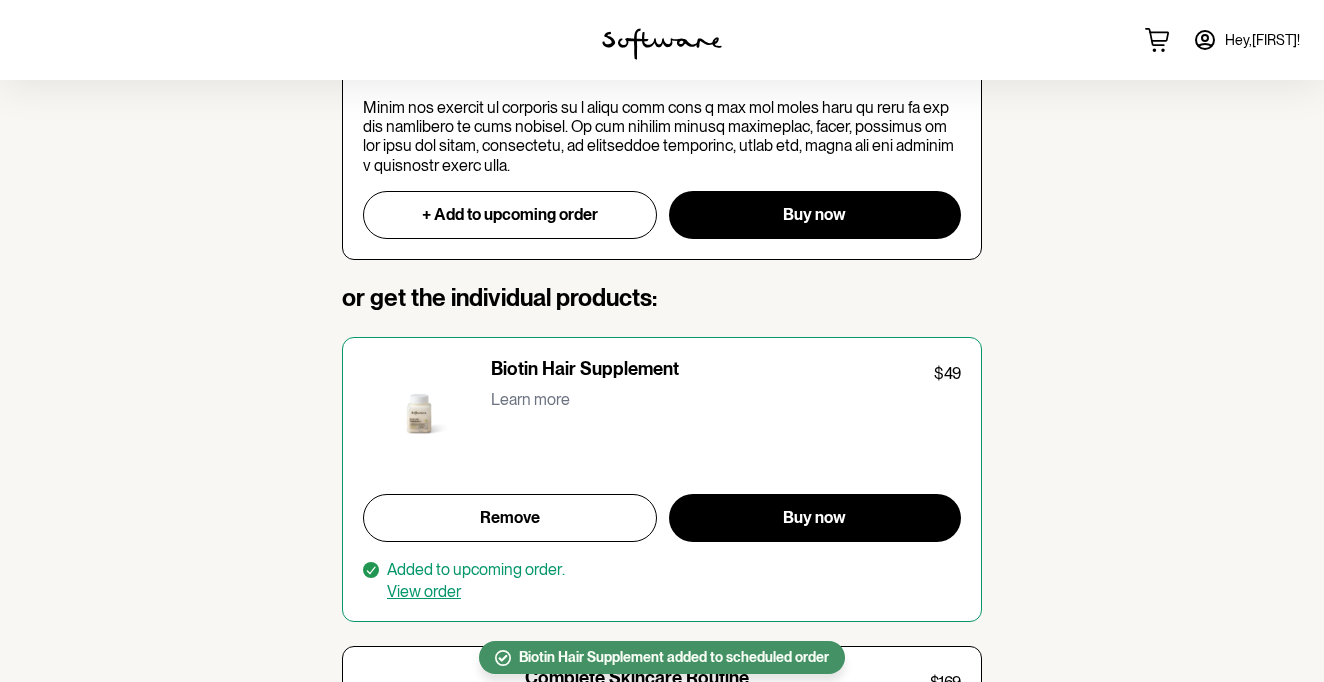 click on "View order" at bounding box center [424, 591] 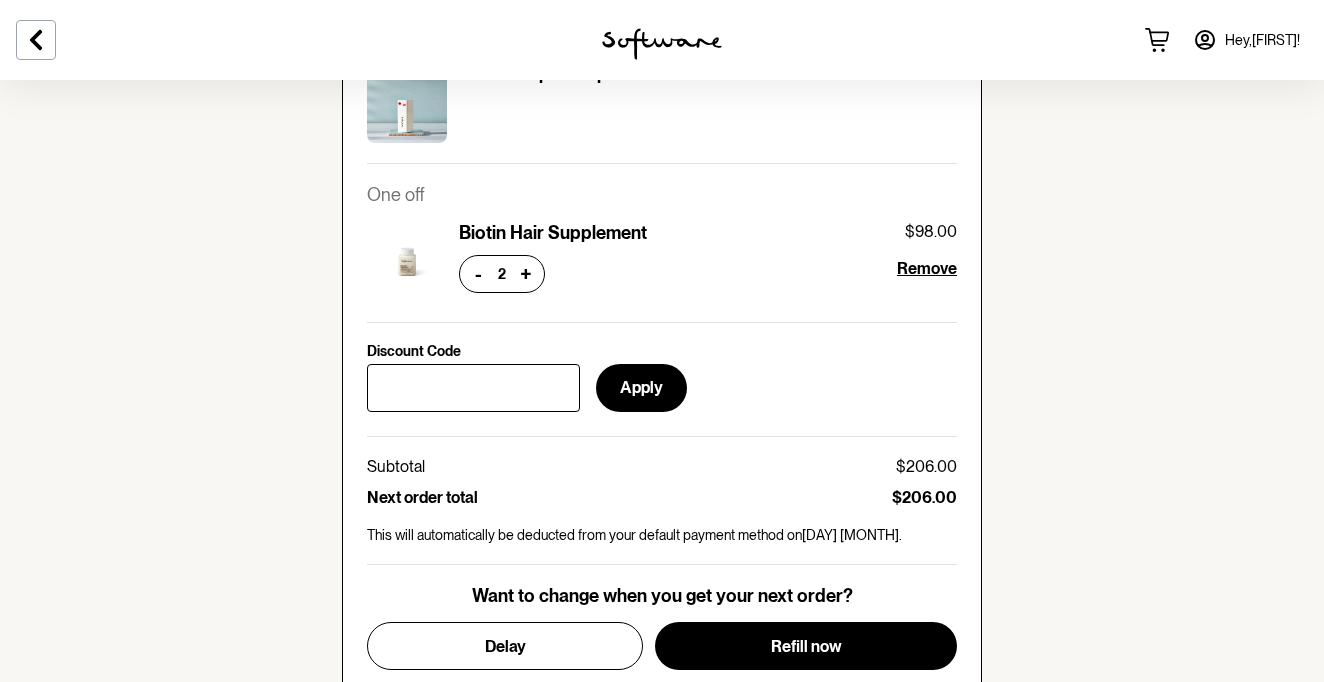 scroll, scrollTop: 987, scrollLeft: 0, axis: vertical 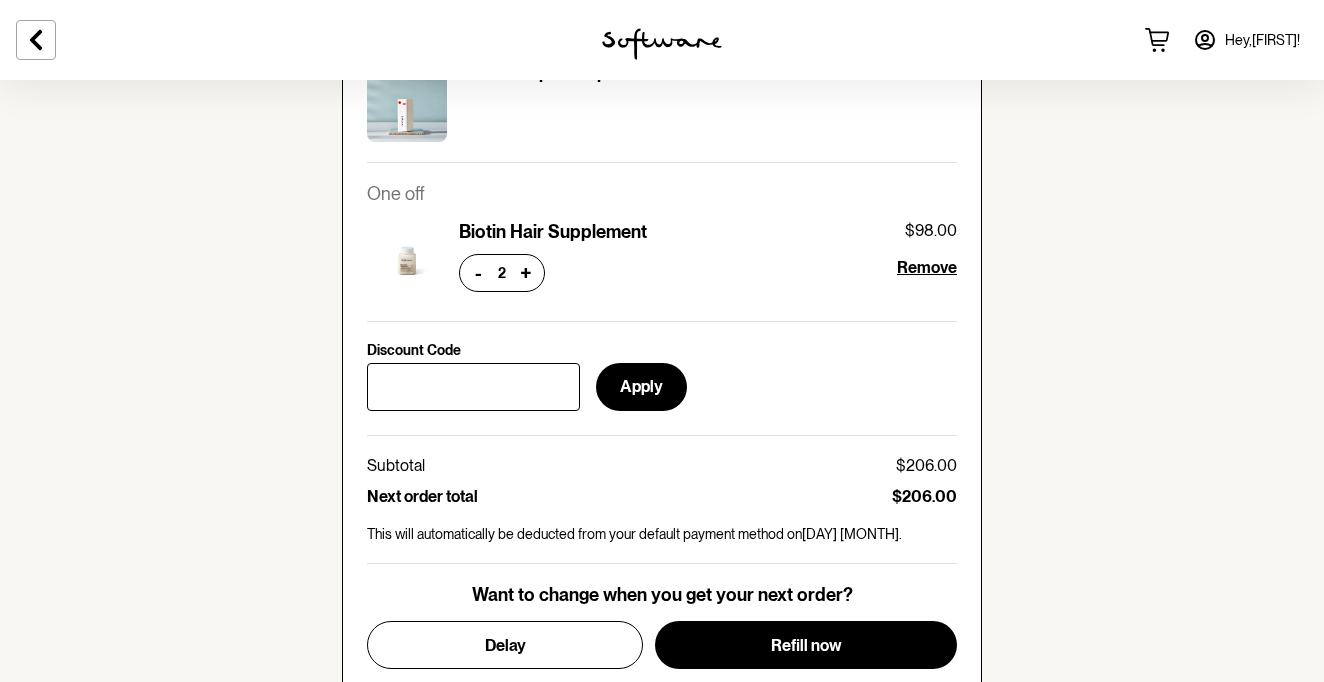 click on "Remove" at bounding box center (927, 267) 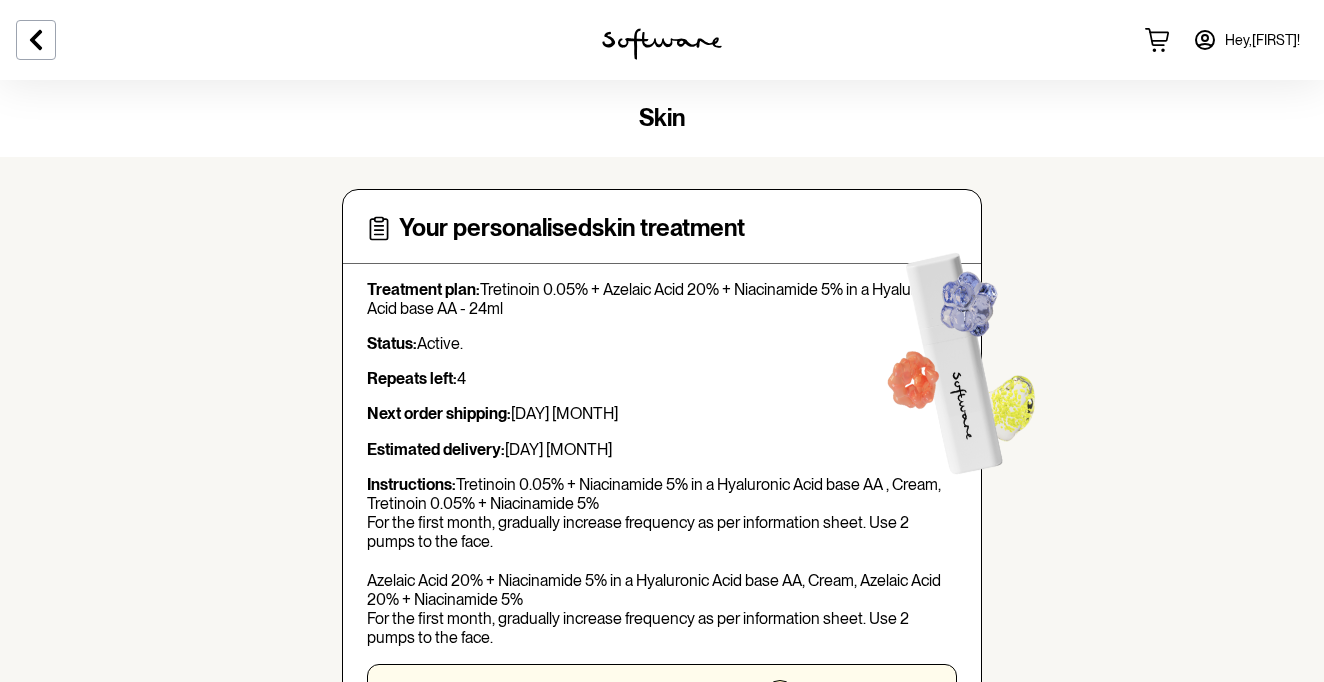 scroll, scrollTop: 0, scrollLeft: 0, axis: both 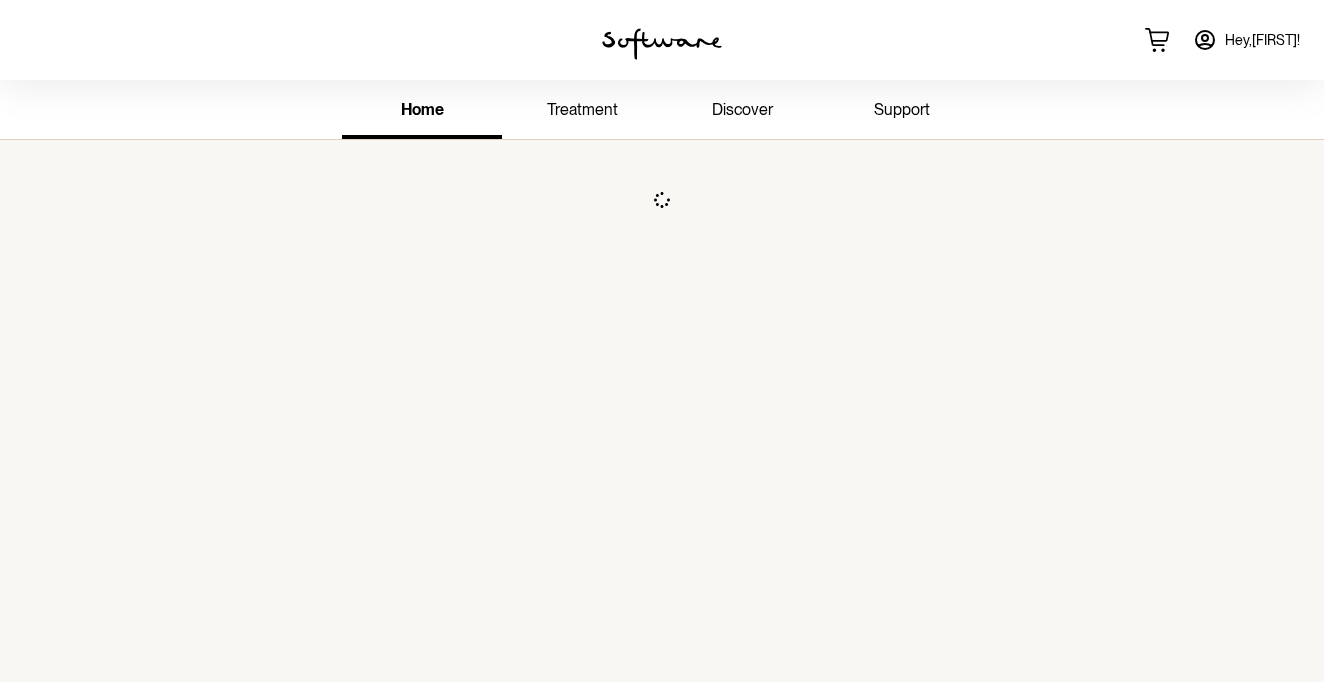 click on "discover" at bounding box center [742, 111] 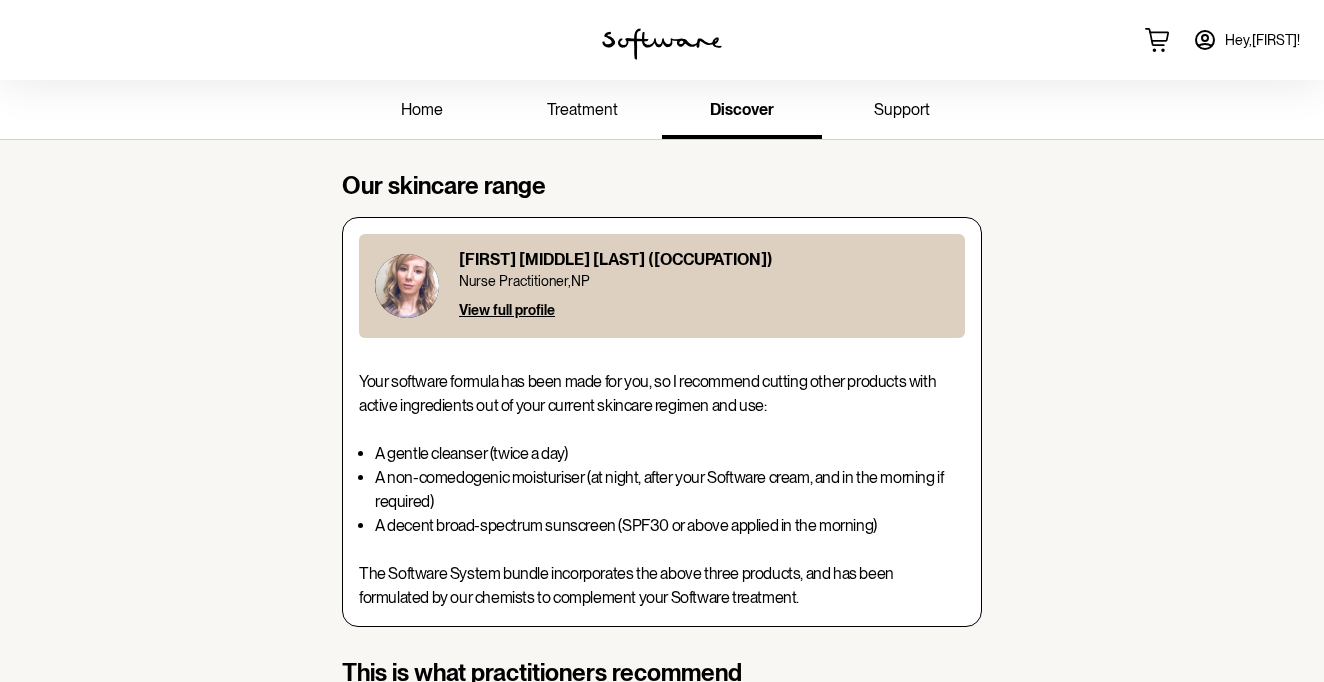 click on "Hey, [FIRST] !" at bounding box center [1262, 40] 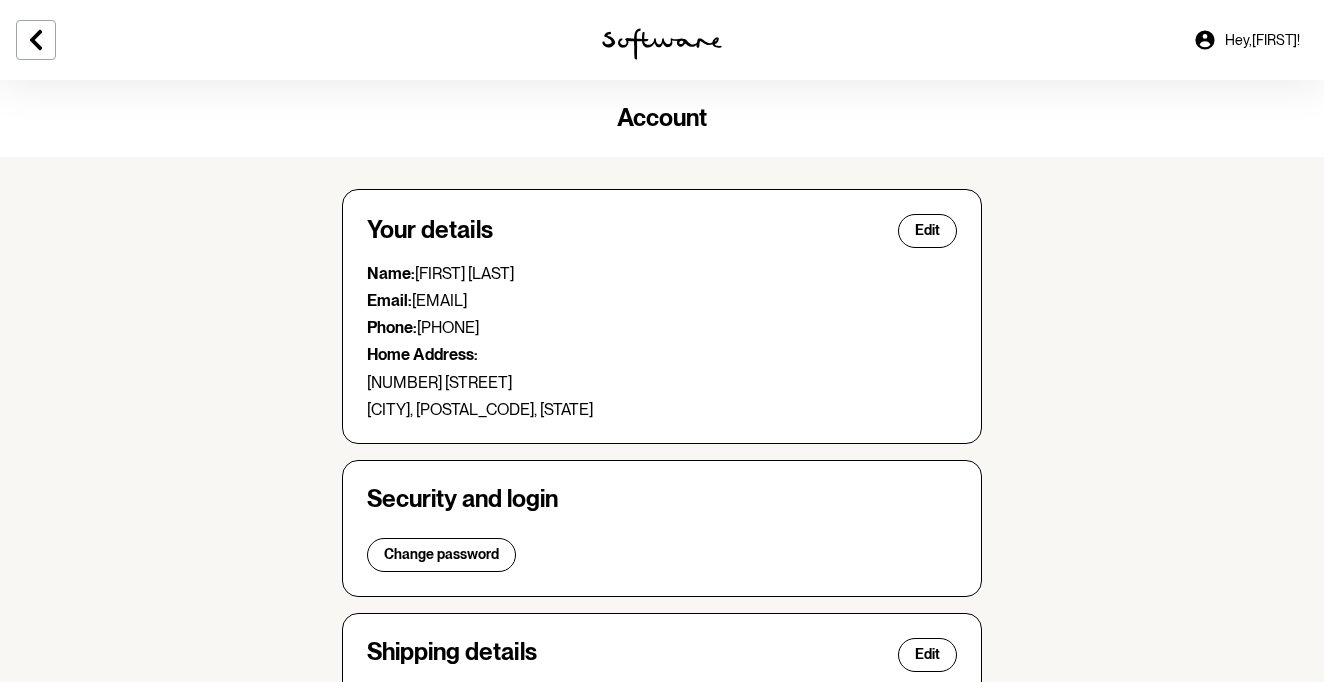 scroll, scrollTop: 0, scrollLeft: 0, axis: both 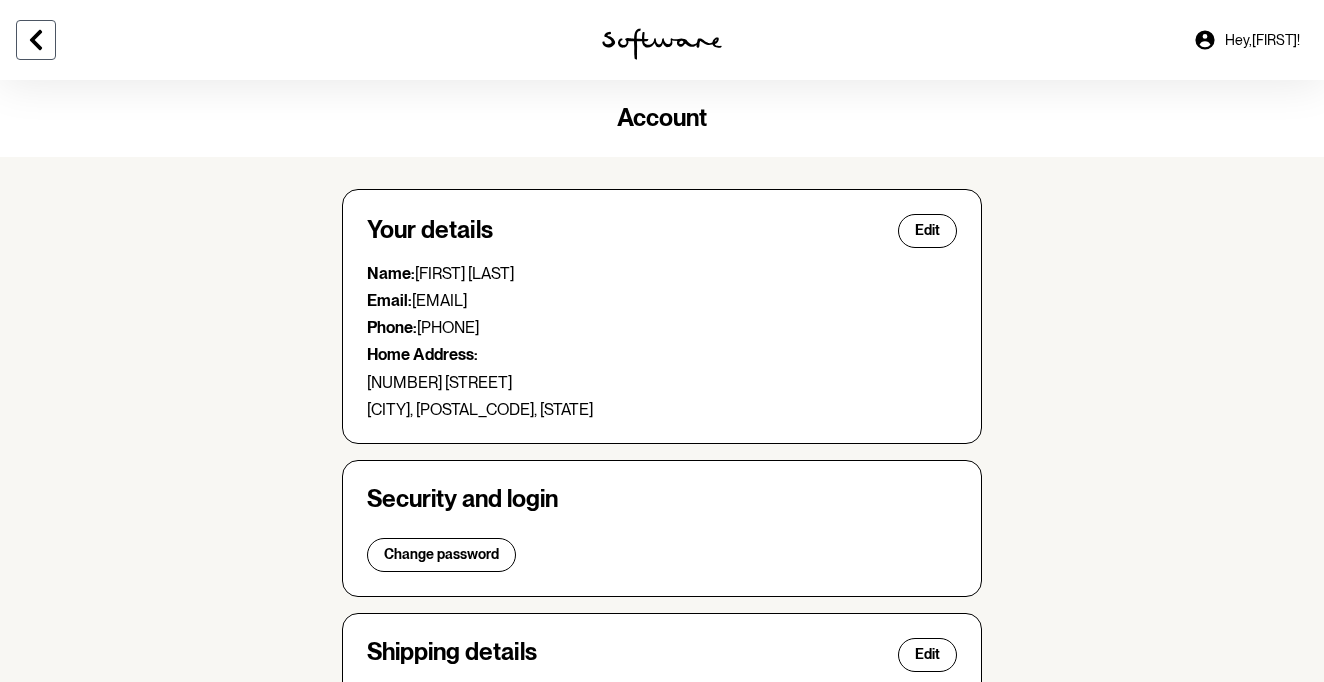 click 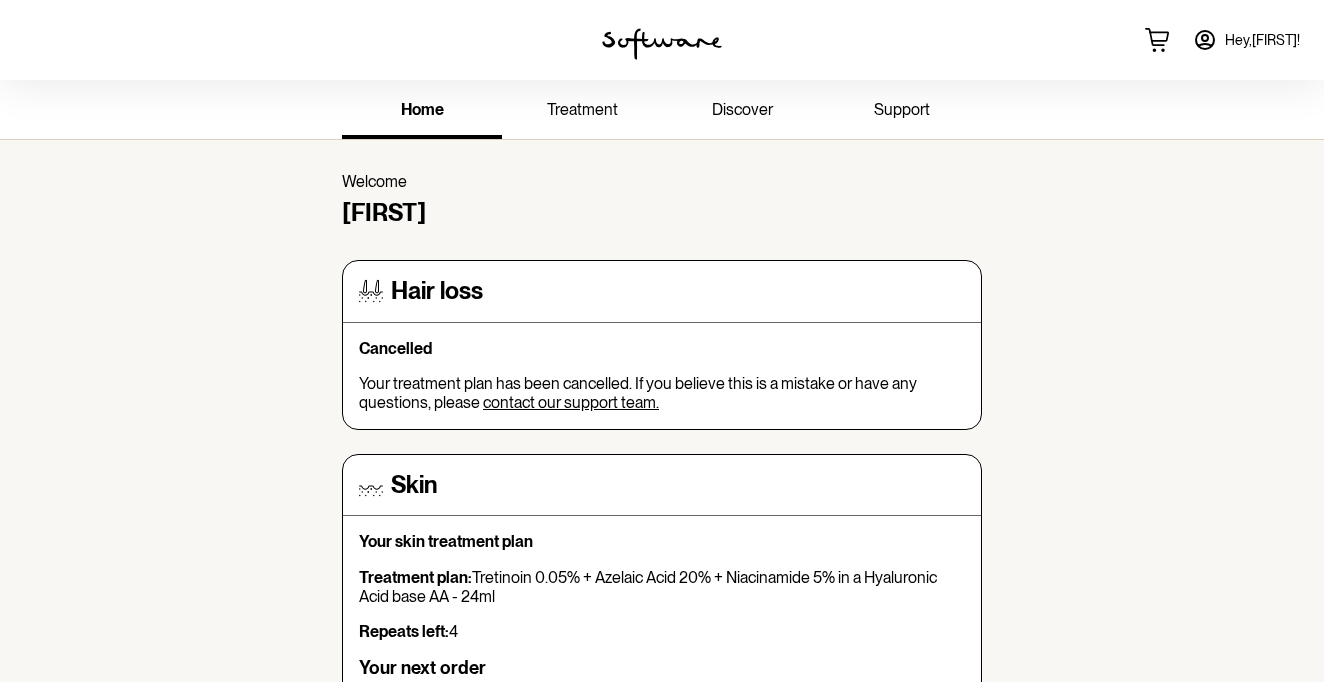 click on "treatment" at bounding box center (582, 109) 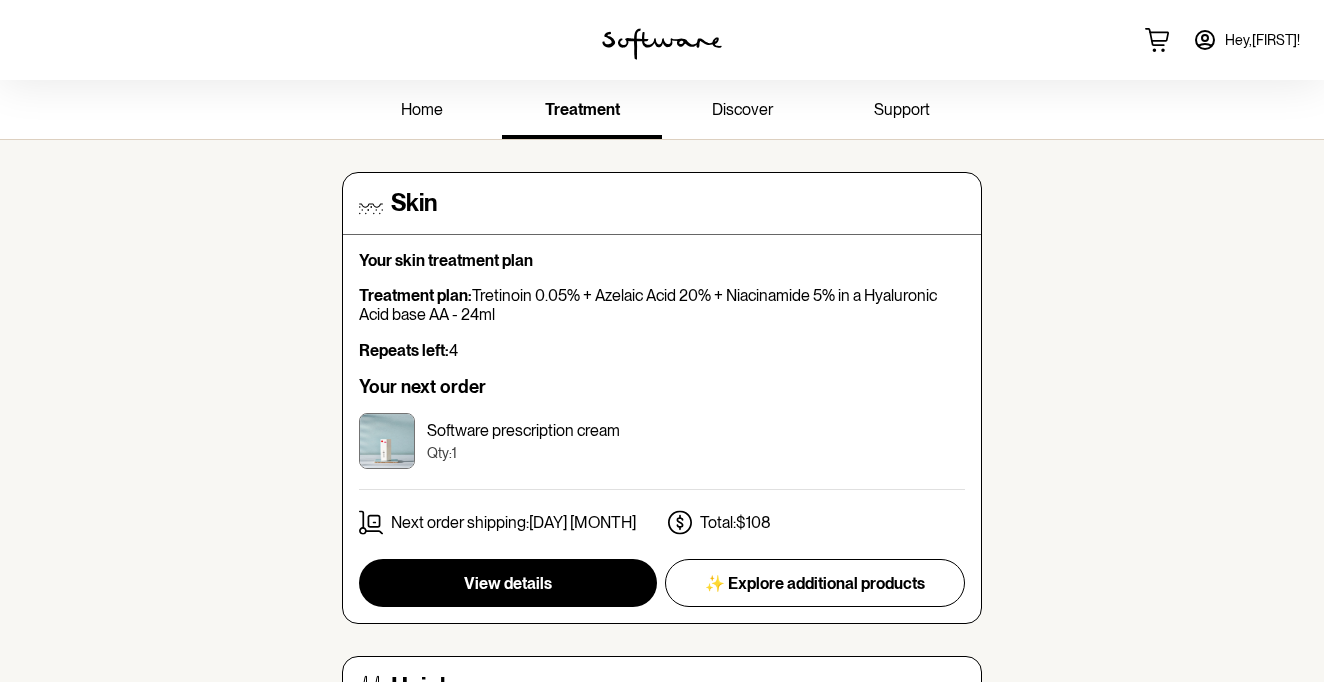 scroll, scrollTop: 0, scrollLeft: 0, axis: both 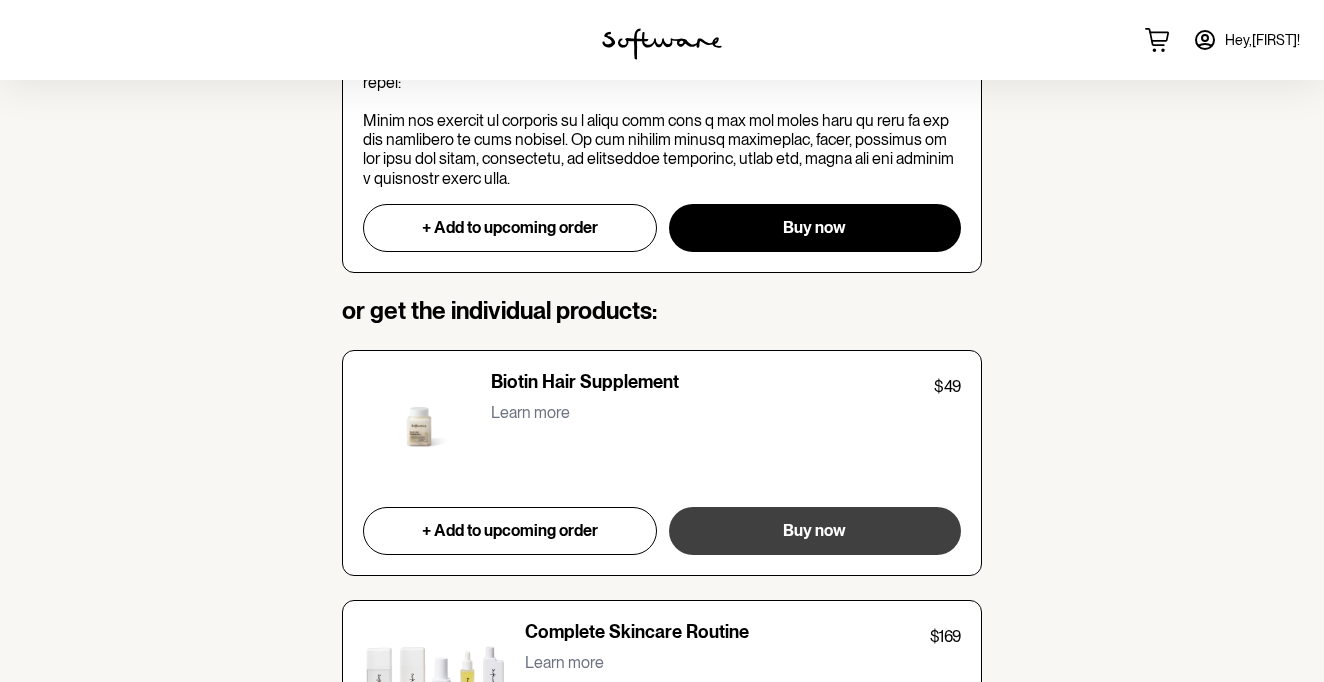 click on "Buy now" at bounding box center (815, 531) 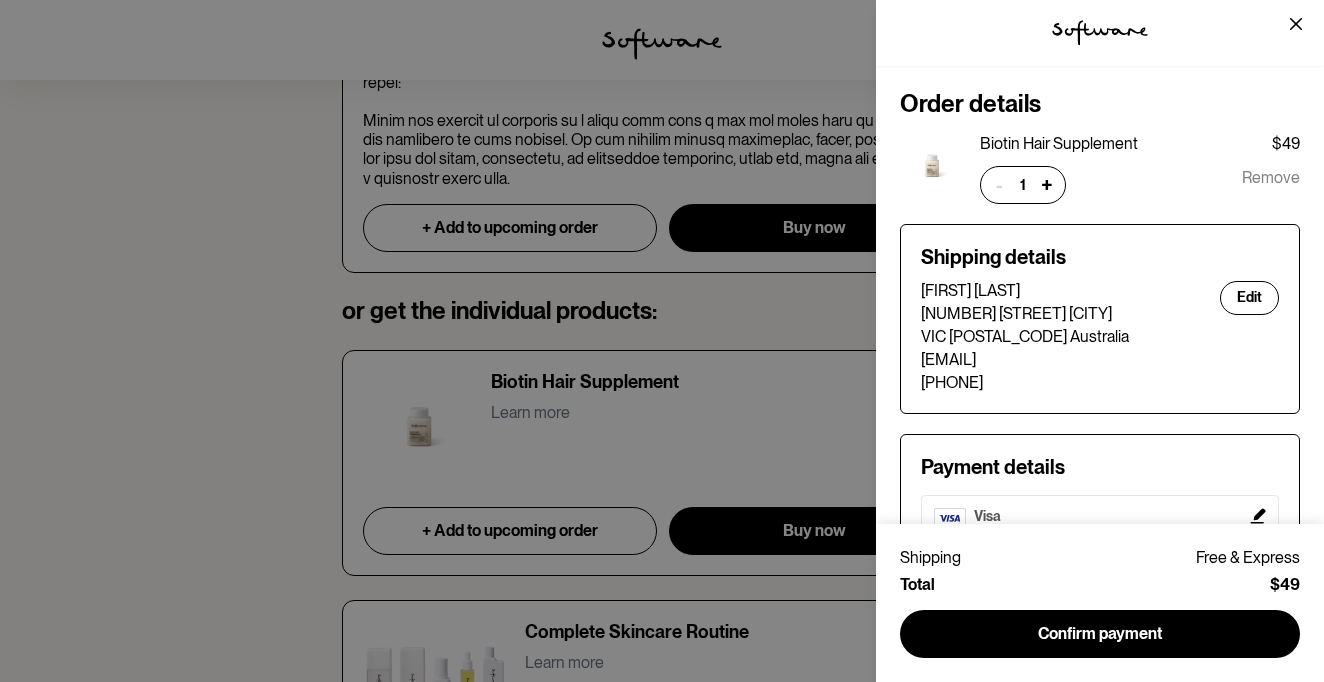 click on "+" at bounding box center (1047, 185) 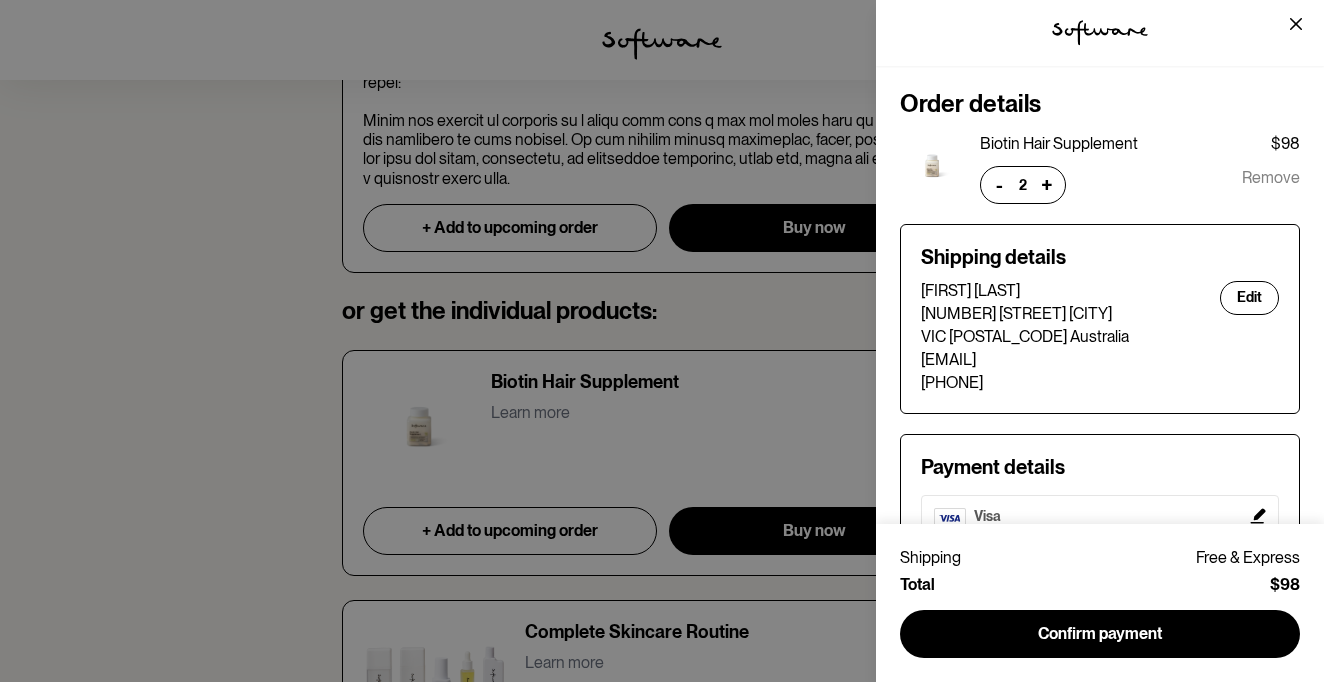 scroll, scrollTop: 0, scrollLeft: 0, axis: both 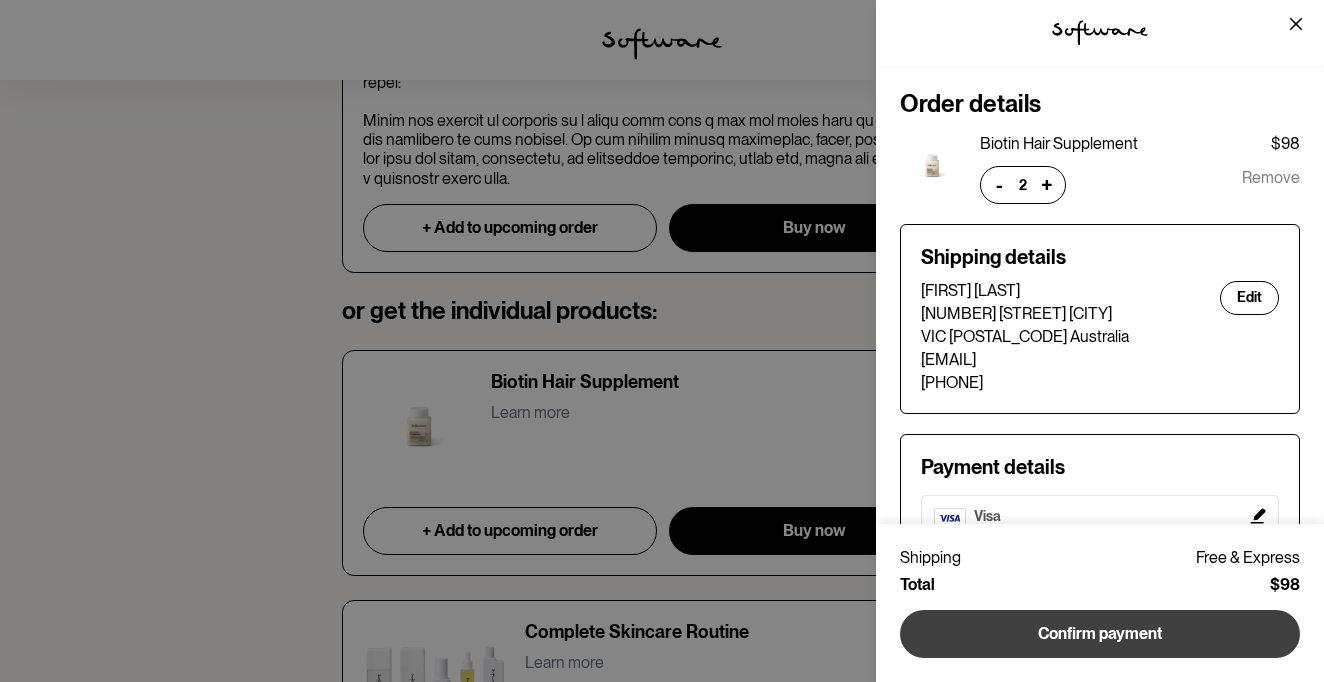 click on "Confirm payment" at bounding box center [1100, 634] 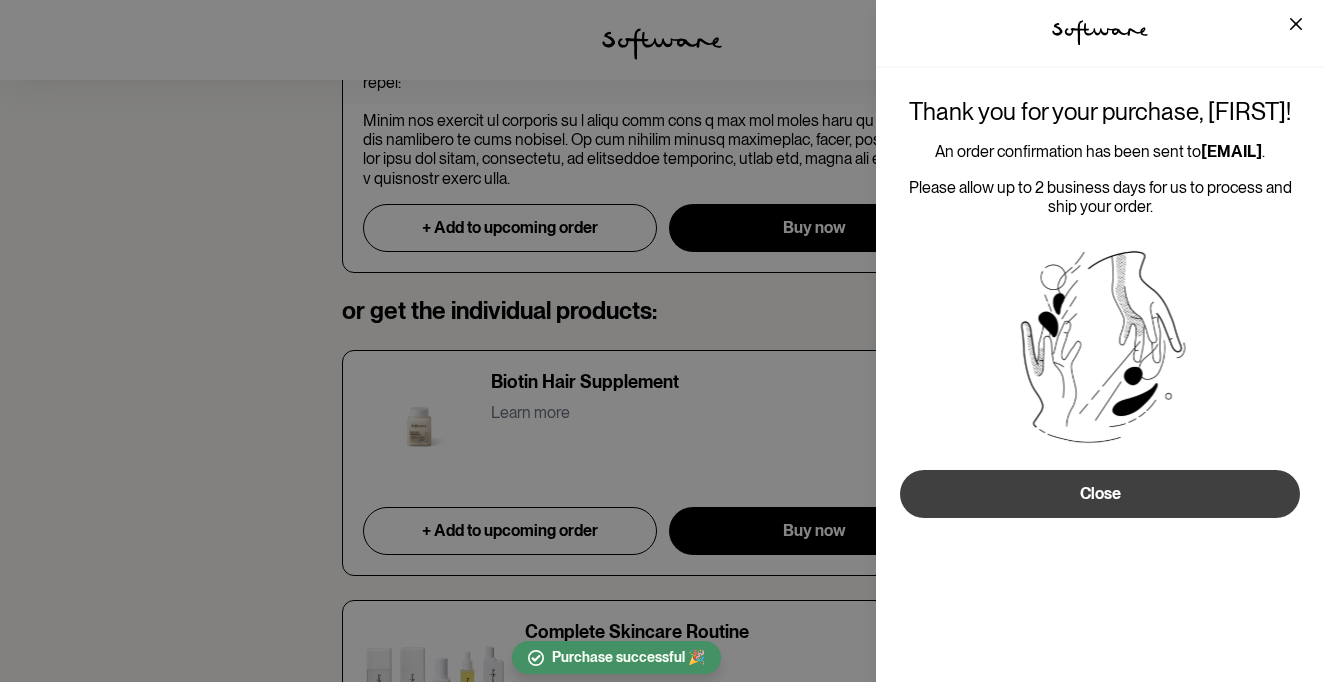 click on "Close" at bounding box center [1100, 494] 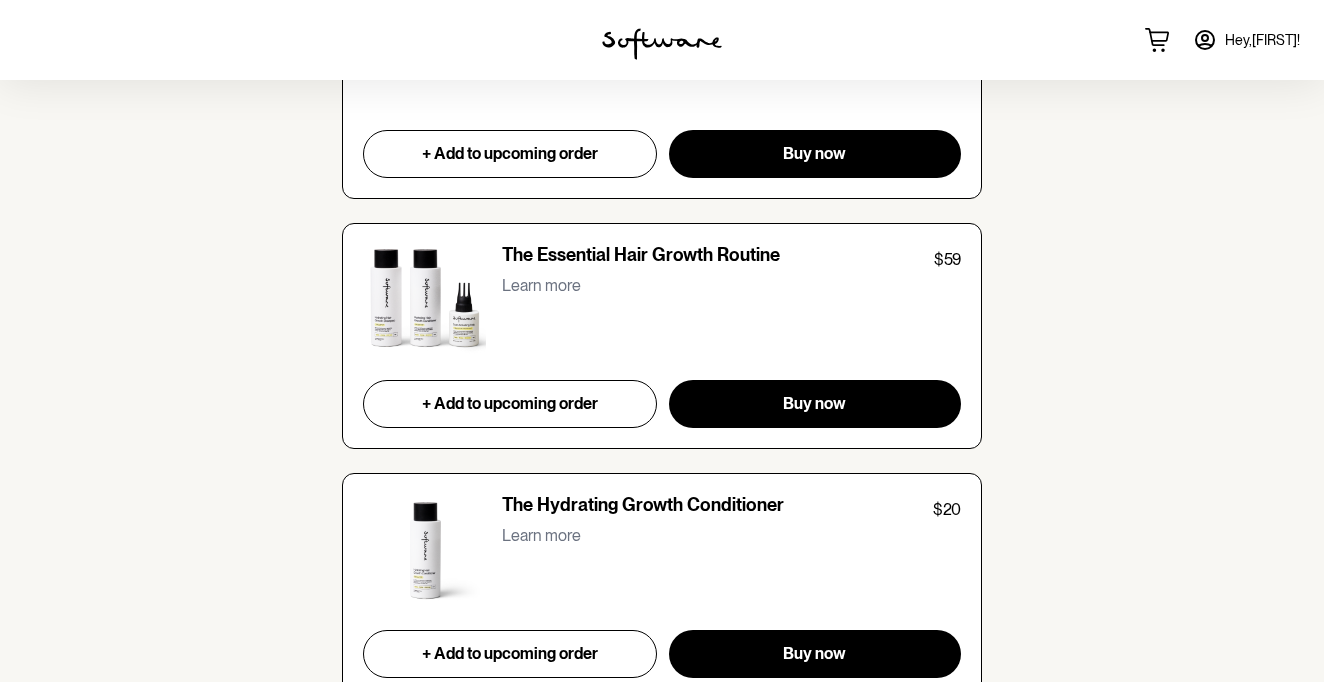 scroll, scrollTop: 6797, scrollLeft: 0, axis: vertical 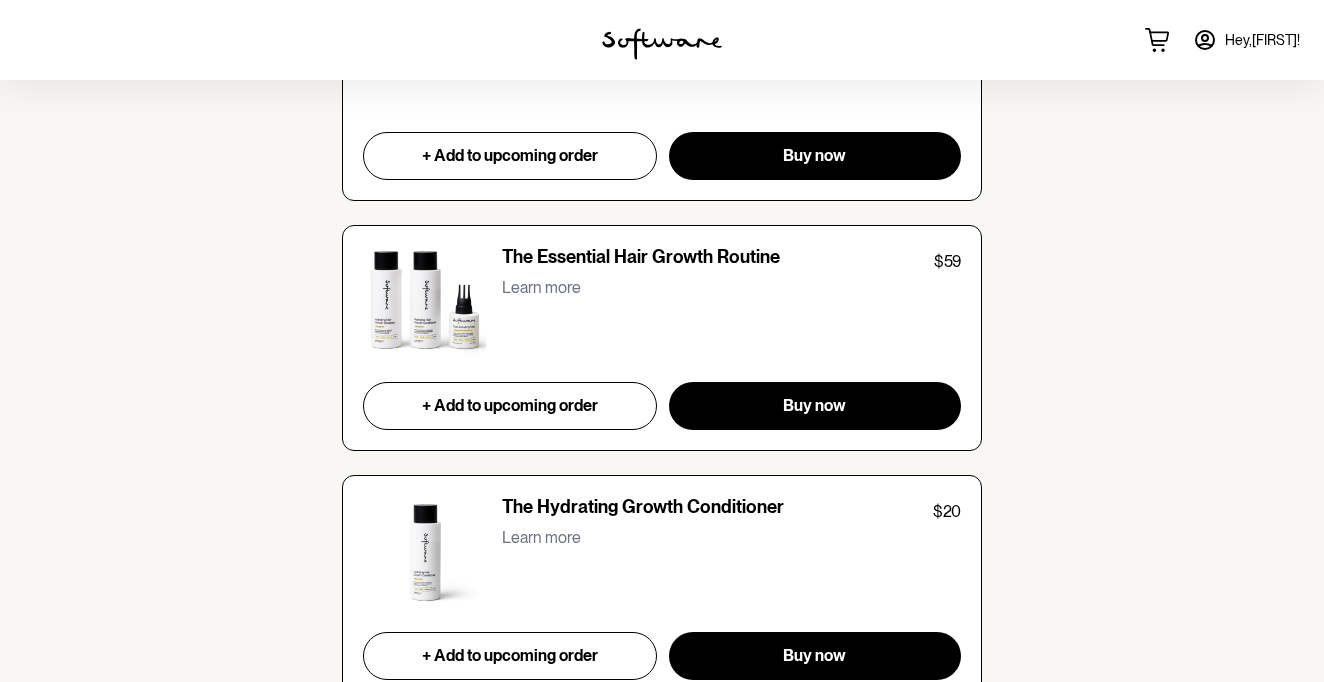 click on "Learn more" at bounding box center [541, 287] 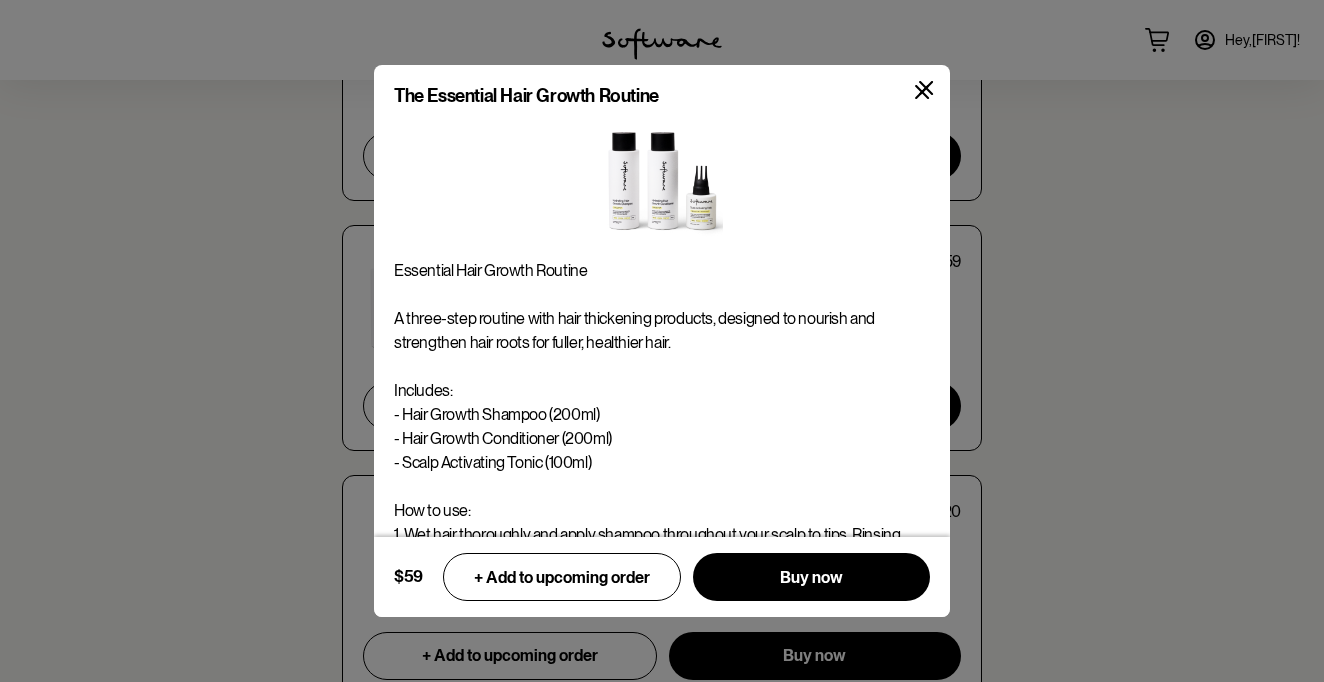 scroll, scrollTop: 0, scrollLeft: 0, axis: both 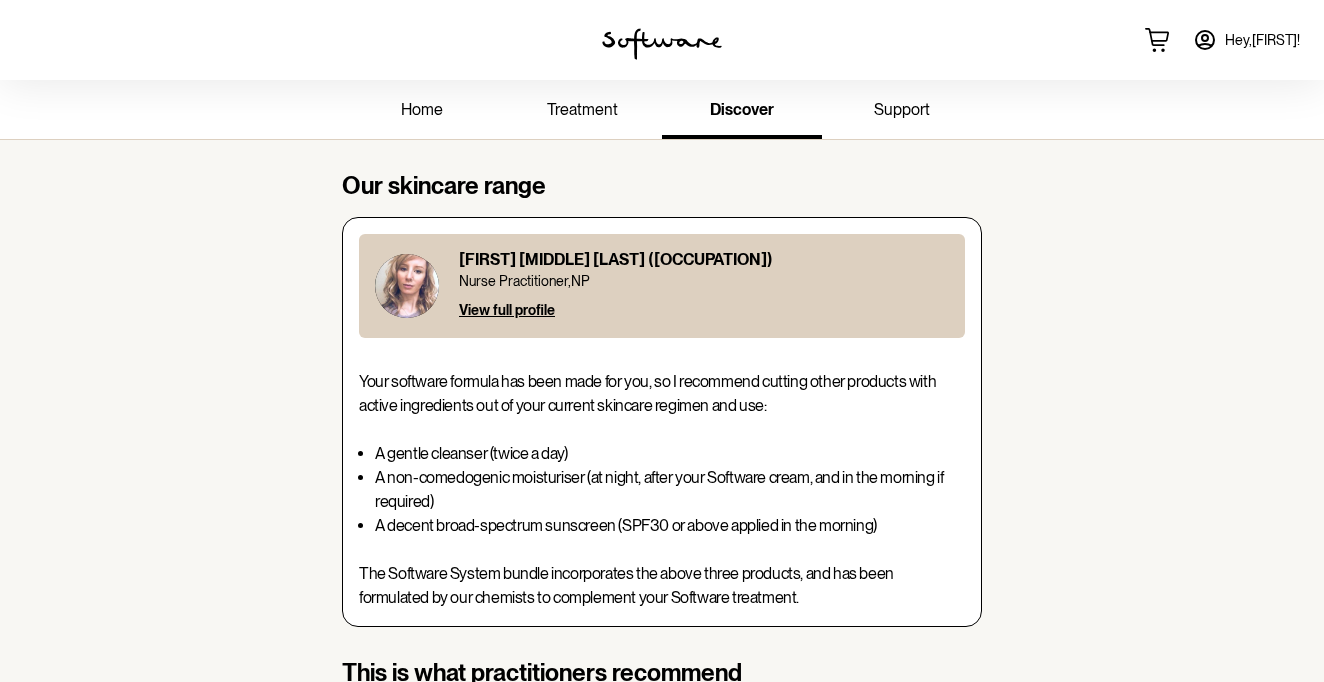 click on "Hey, [FIRST] !" at bounding box center (1246, 40) 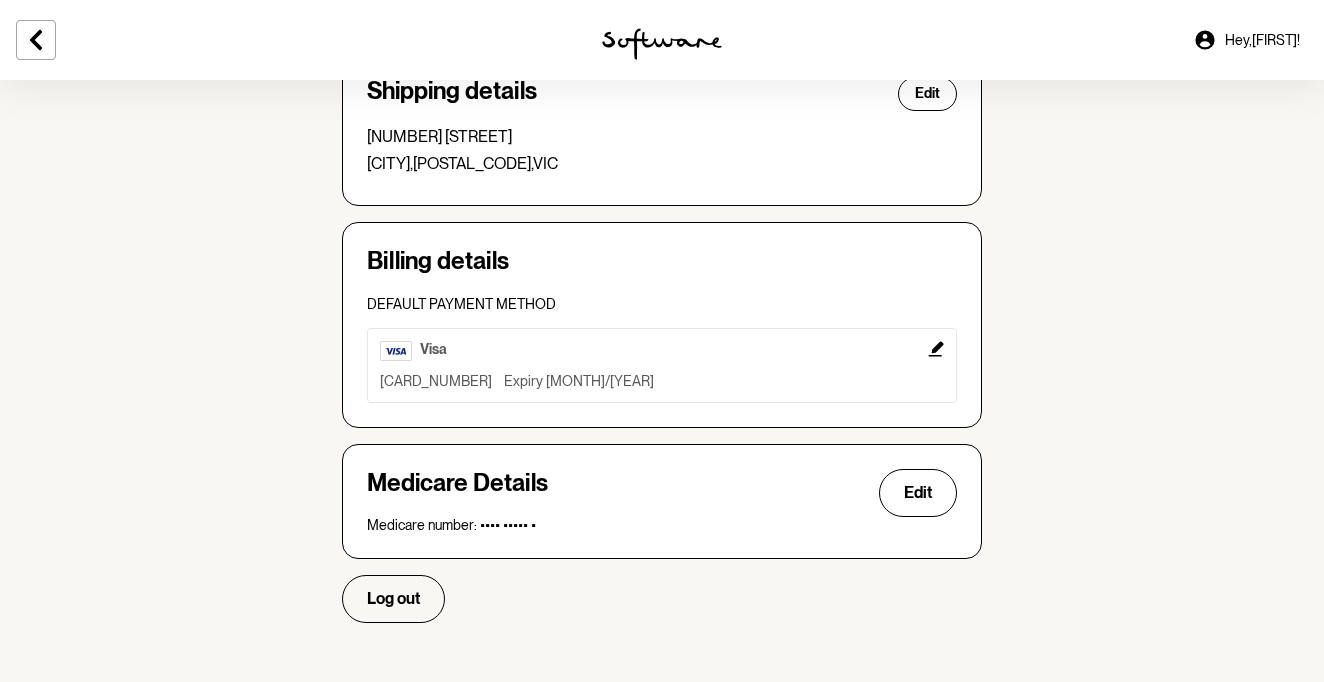 scroll, scrollTop: 560, scrollLeft: 0, axis: vertical 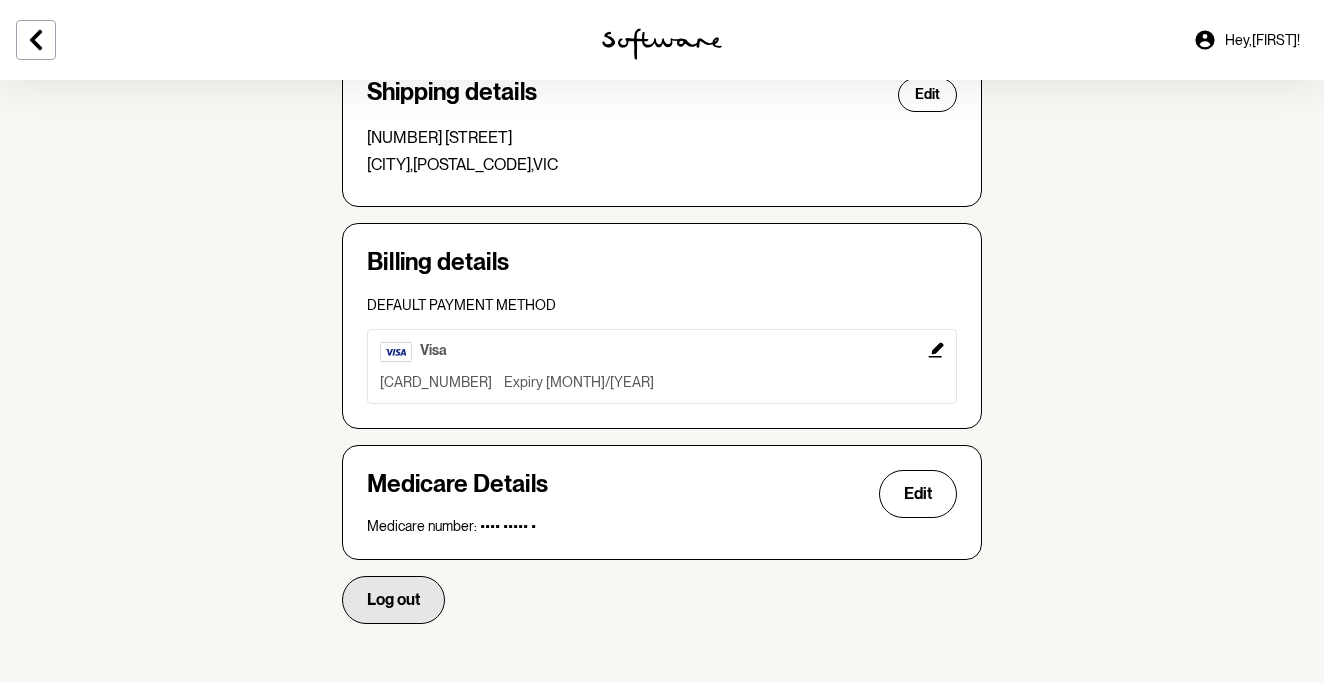 click on "Log out" at bounding box center [393, 600] 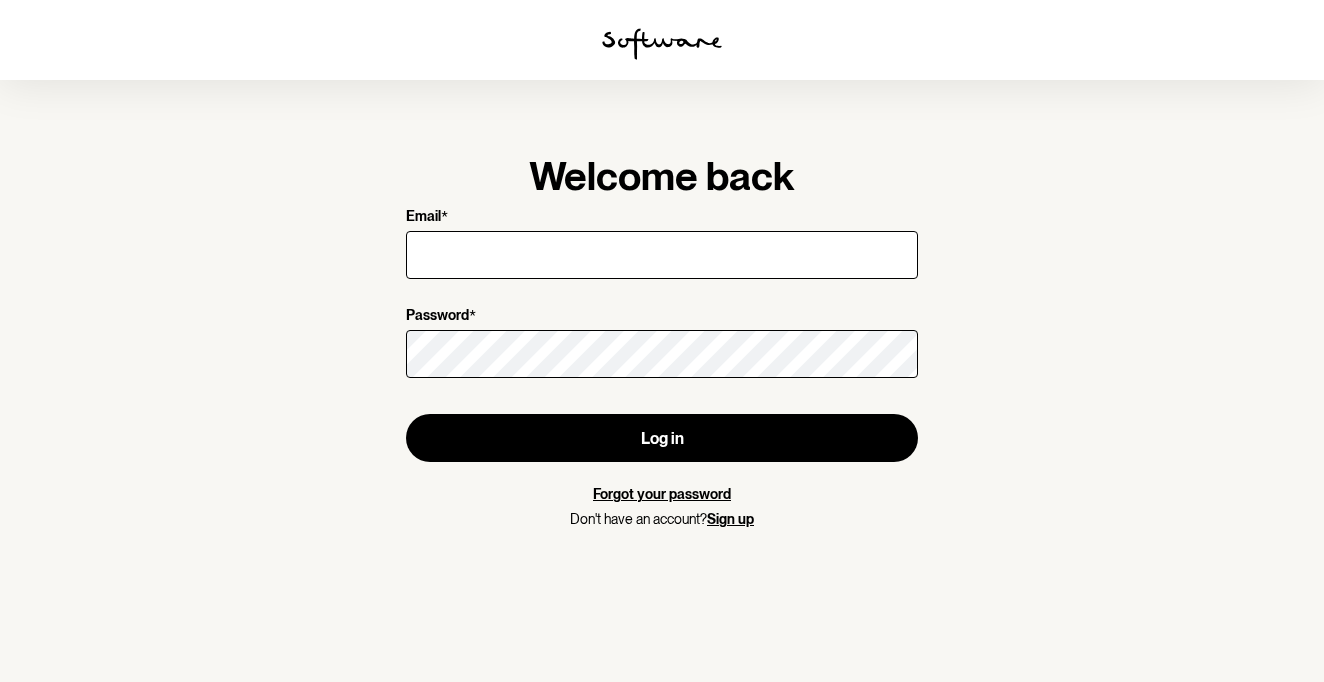 scroll, scrollTop: 0, scrollLeft: 0, axis: both 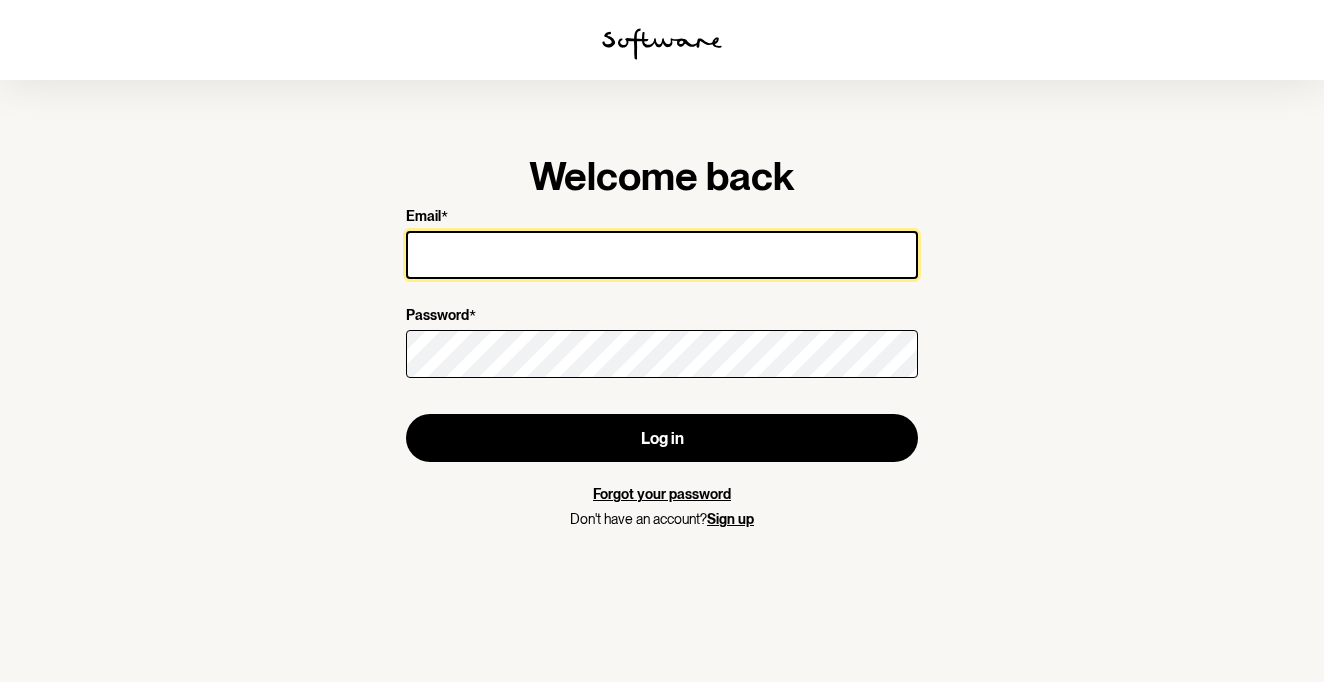 type on "[EMAIL]" 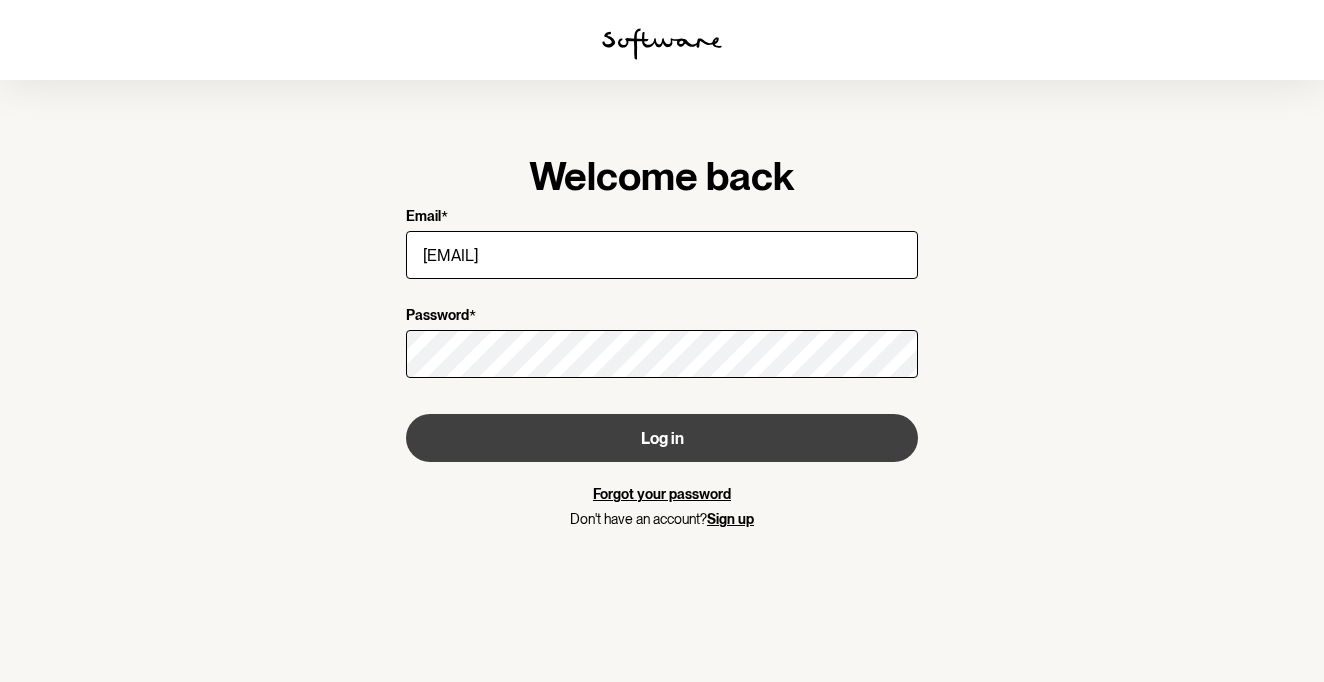 click on "Log in" at bounding box center [662, 438] 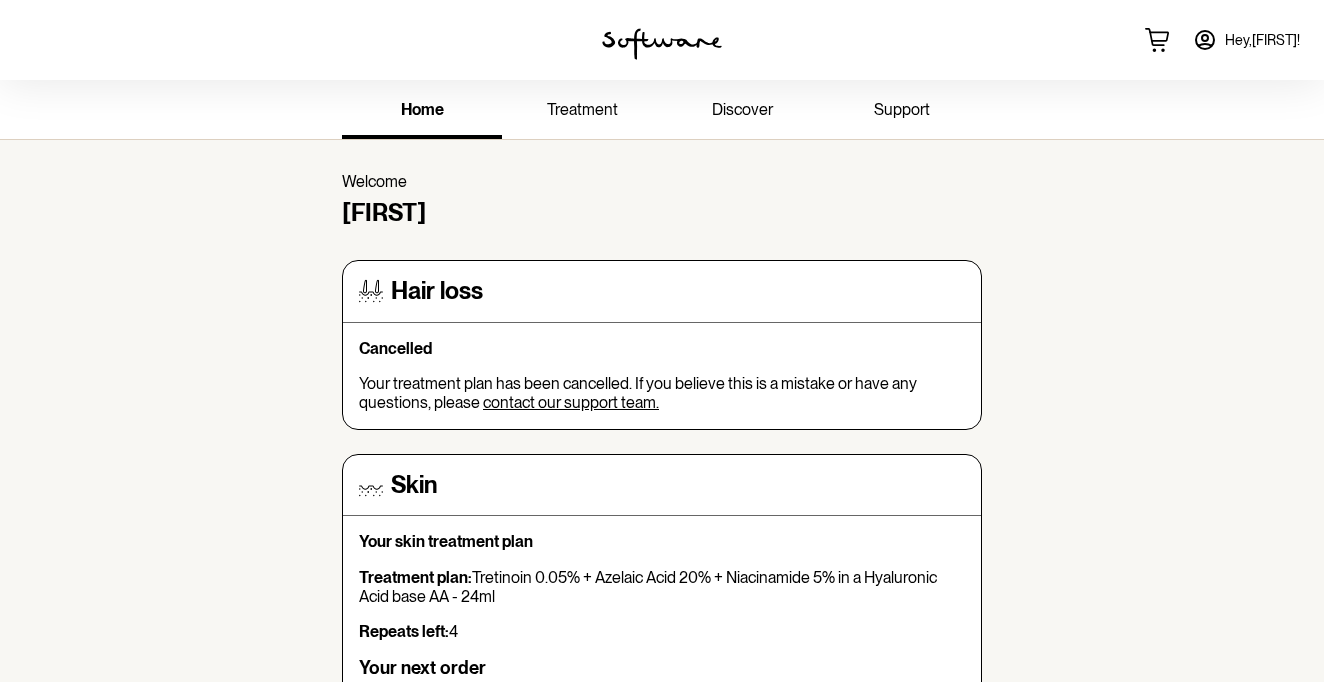 scroll, scrollTop: 0, scrollLeft: 0, axis: both 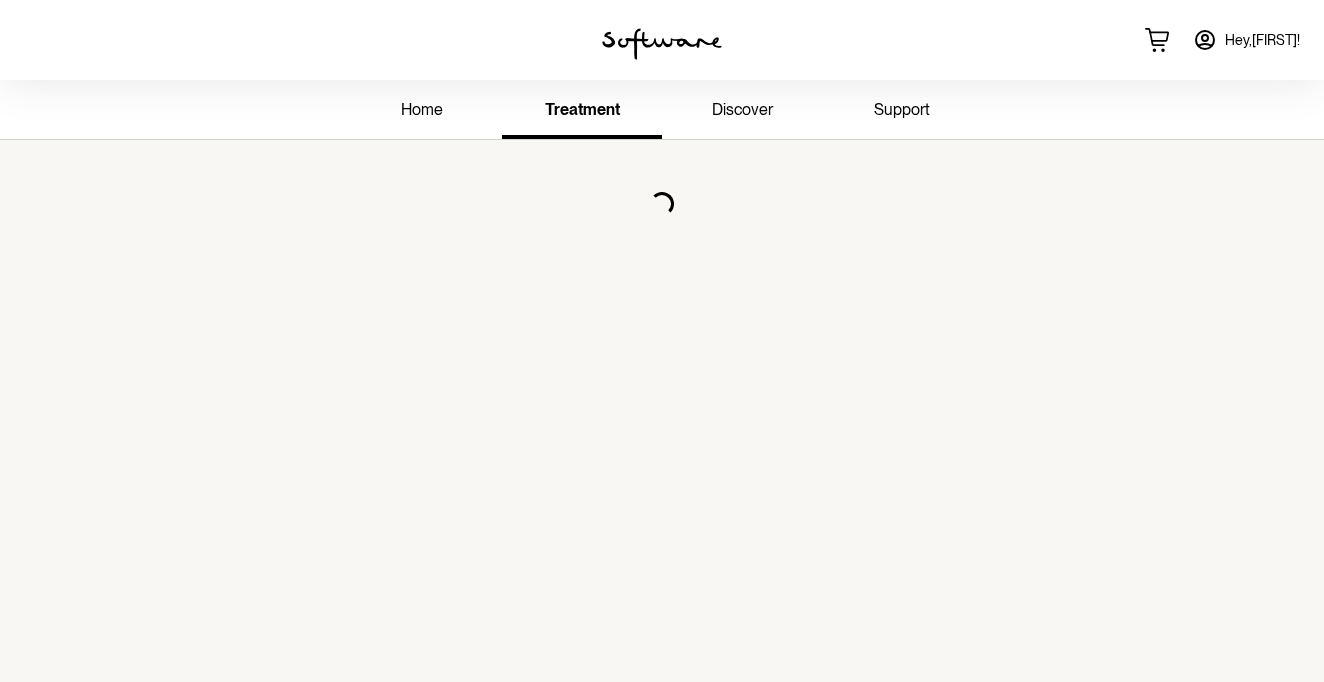 click on "discover" at bounding box center [742, 111] 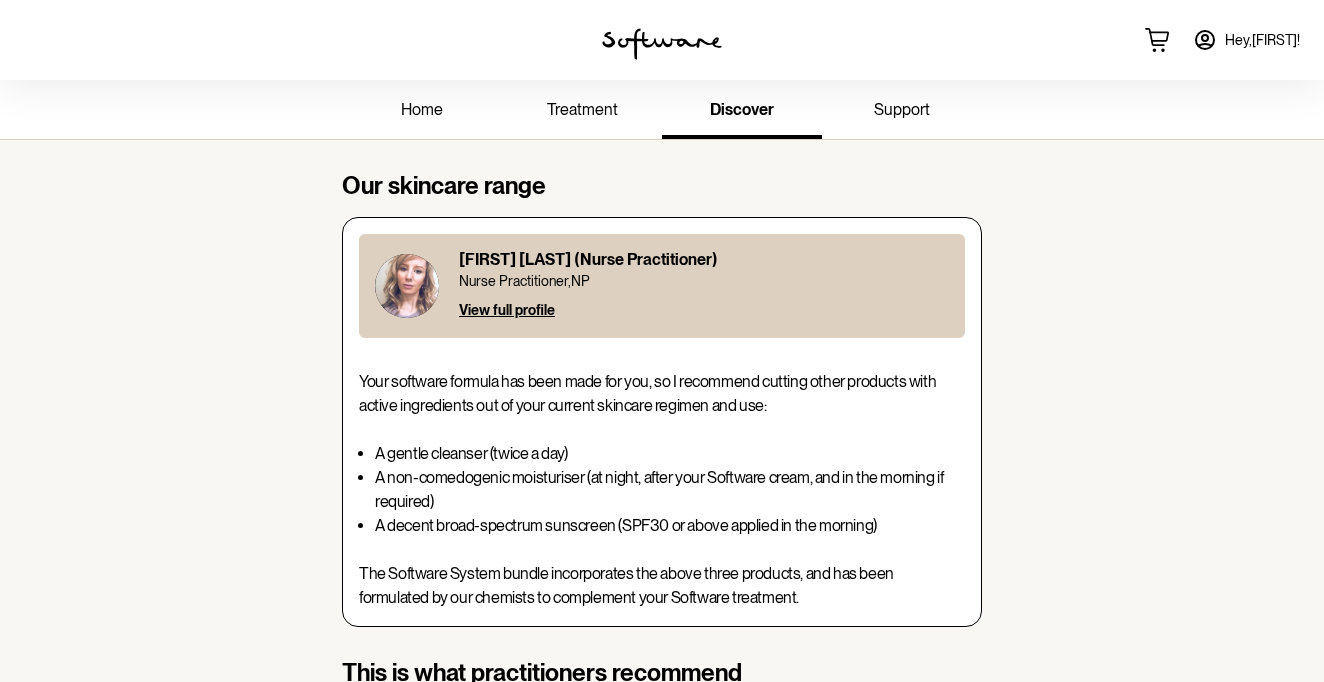 click on "Hey, [FIRST] !" at bounding box center (1103, 40) 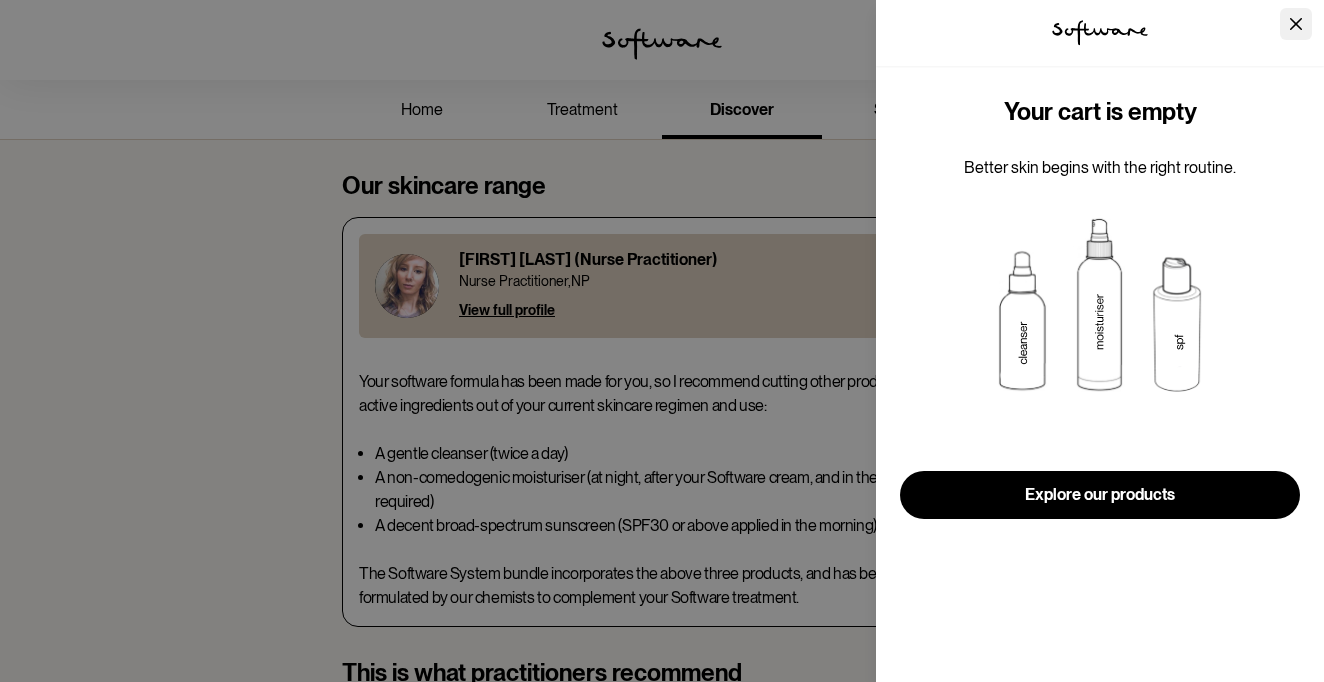 click 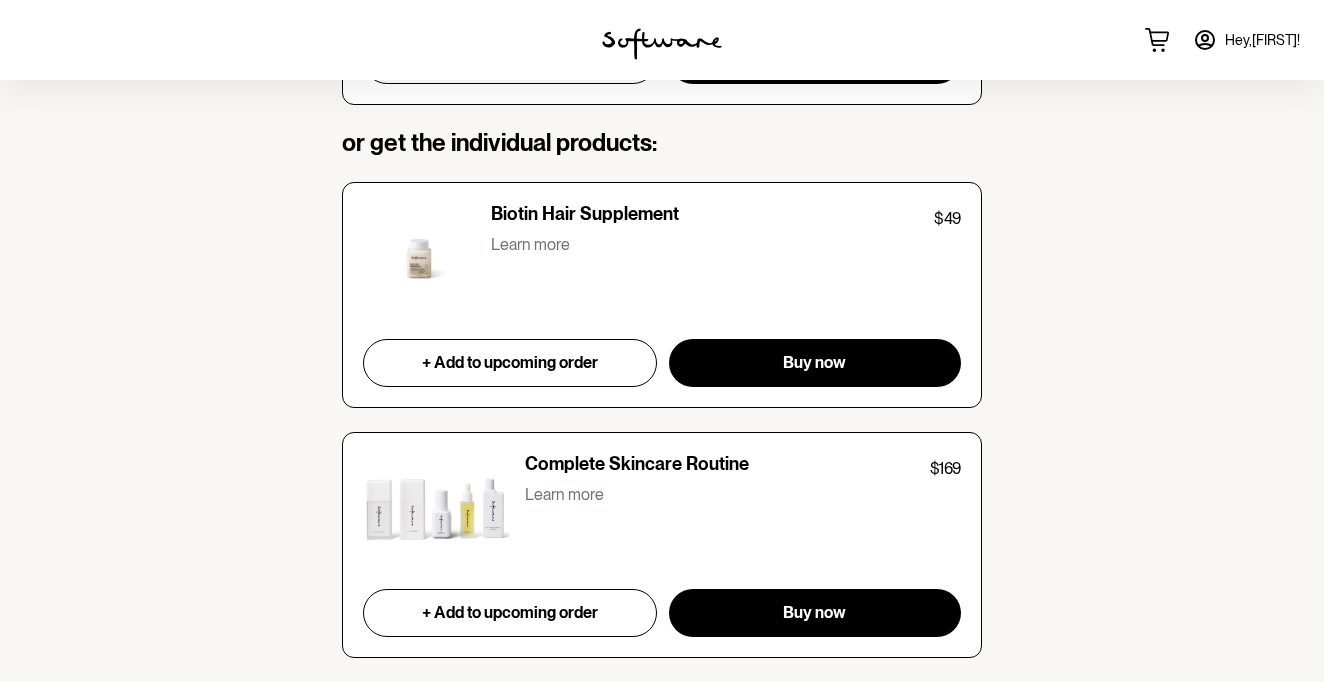 scroll, scrollTop: 1561, scrollLeft: 0, axis: vertical 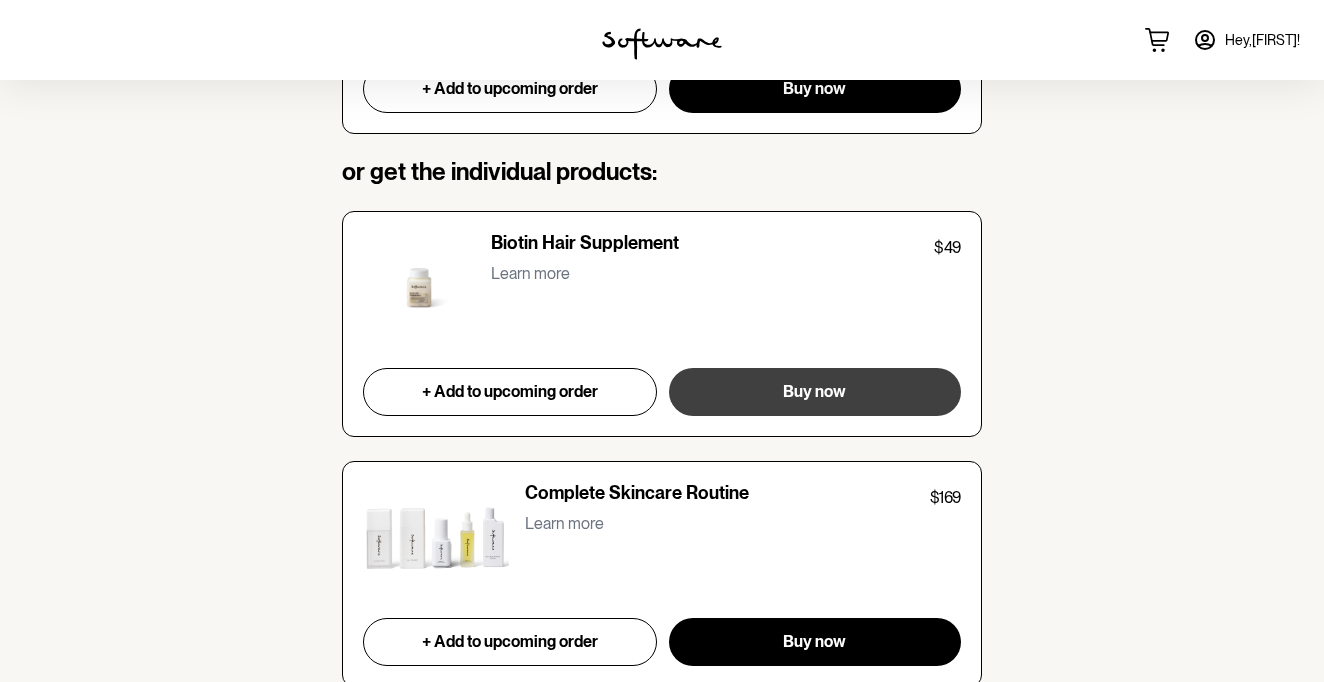 click on "Buy now" at bounding box center (815, 392) 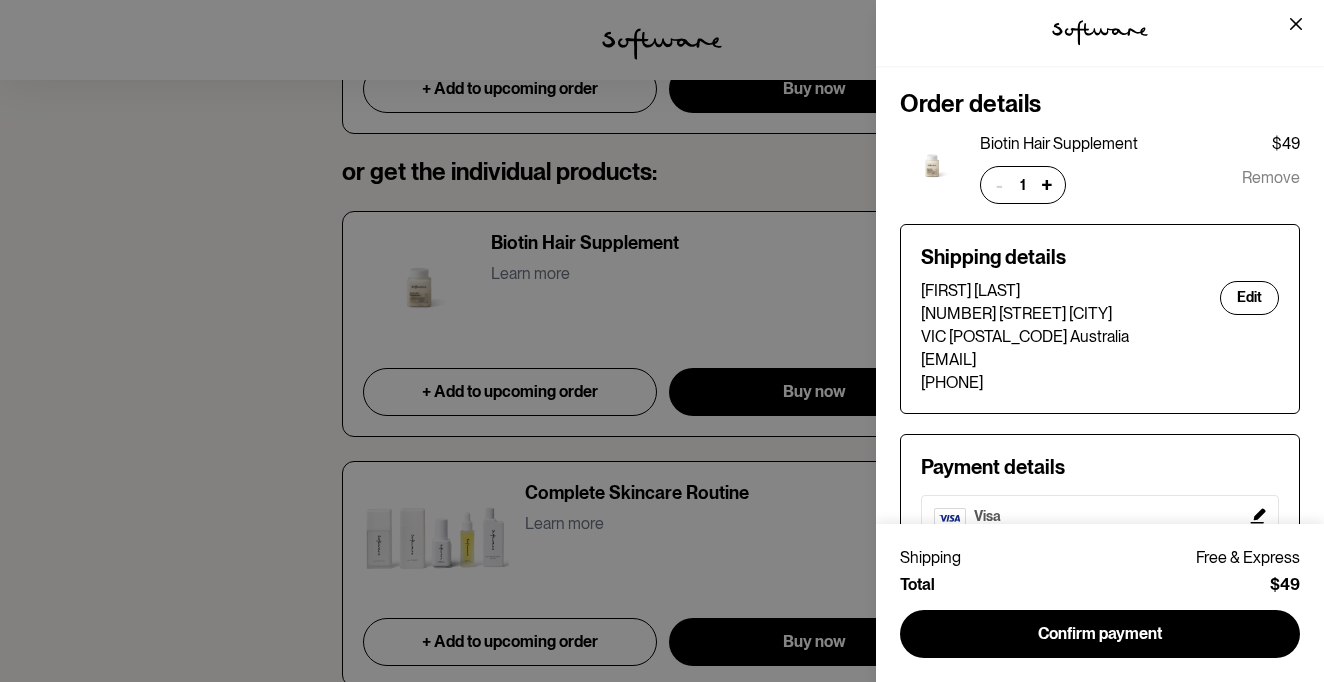 click on "+" at bounding box center (1047, 185) 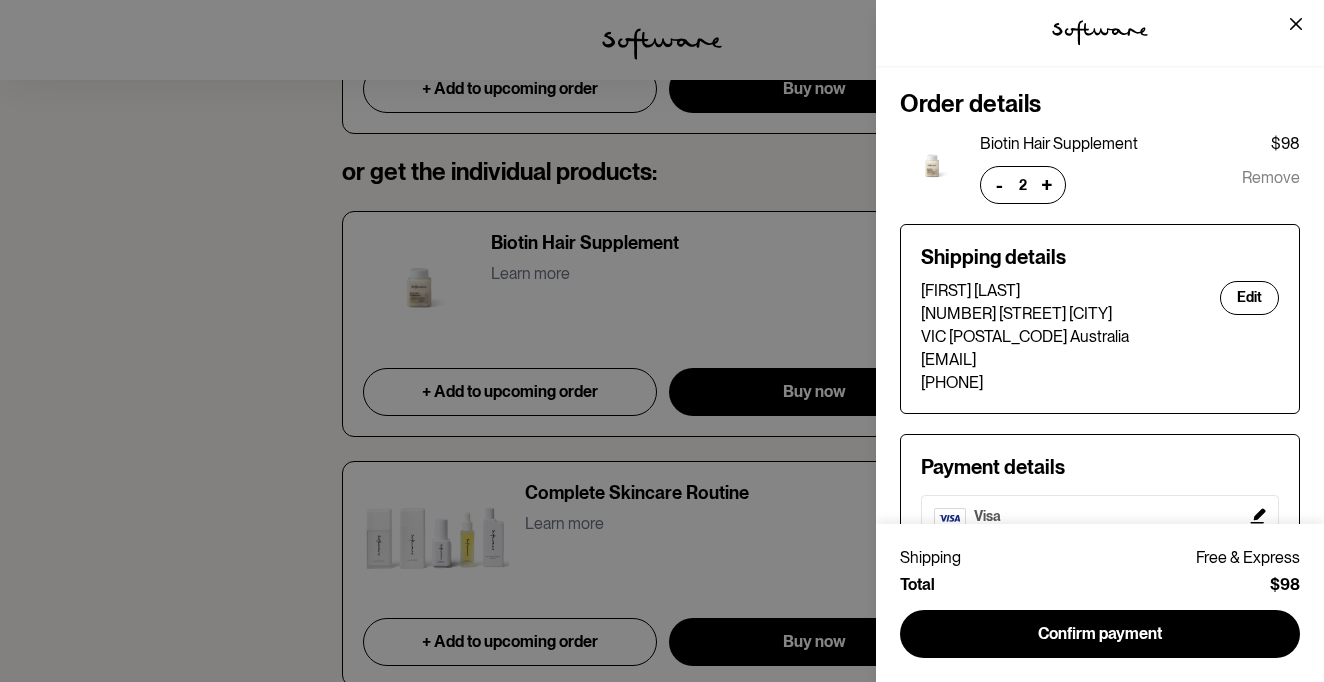 scroll, scrollTop: 0, scrollLeft: 0, axis: both 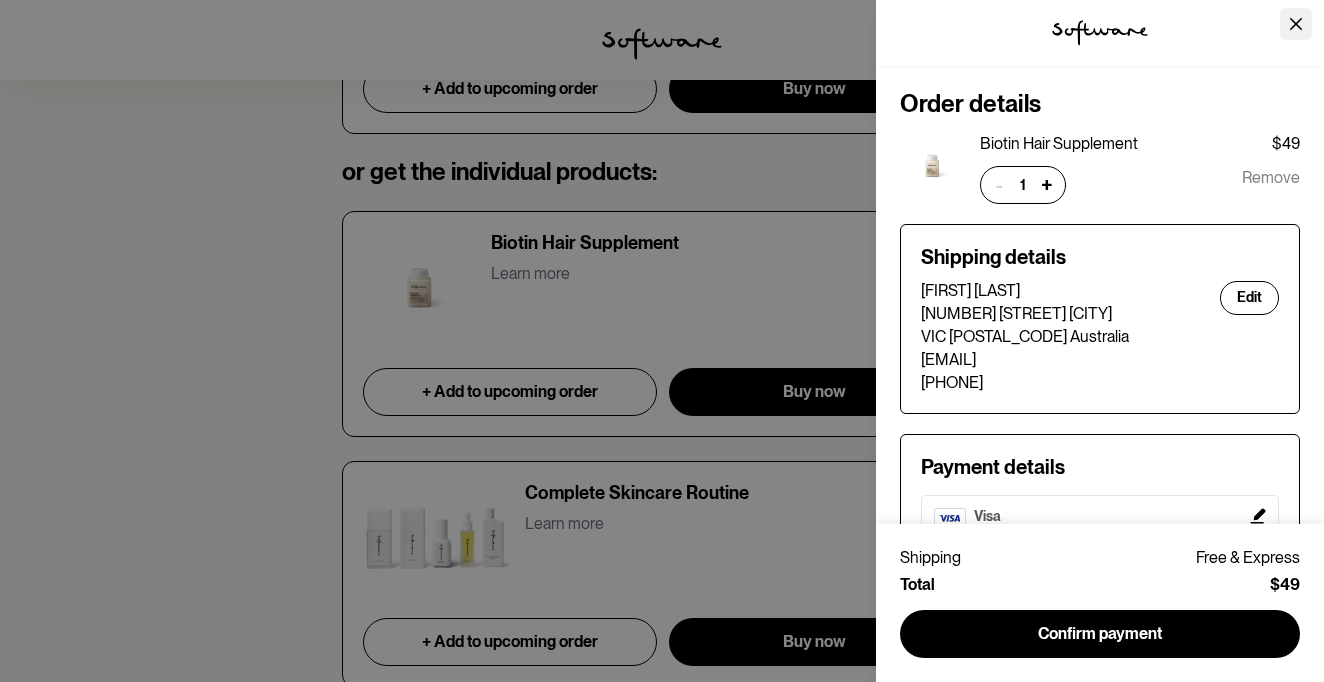 click at bounding box center (1296, 24) 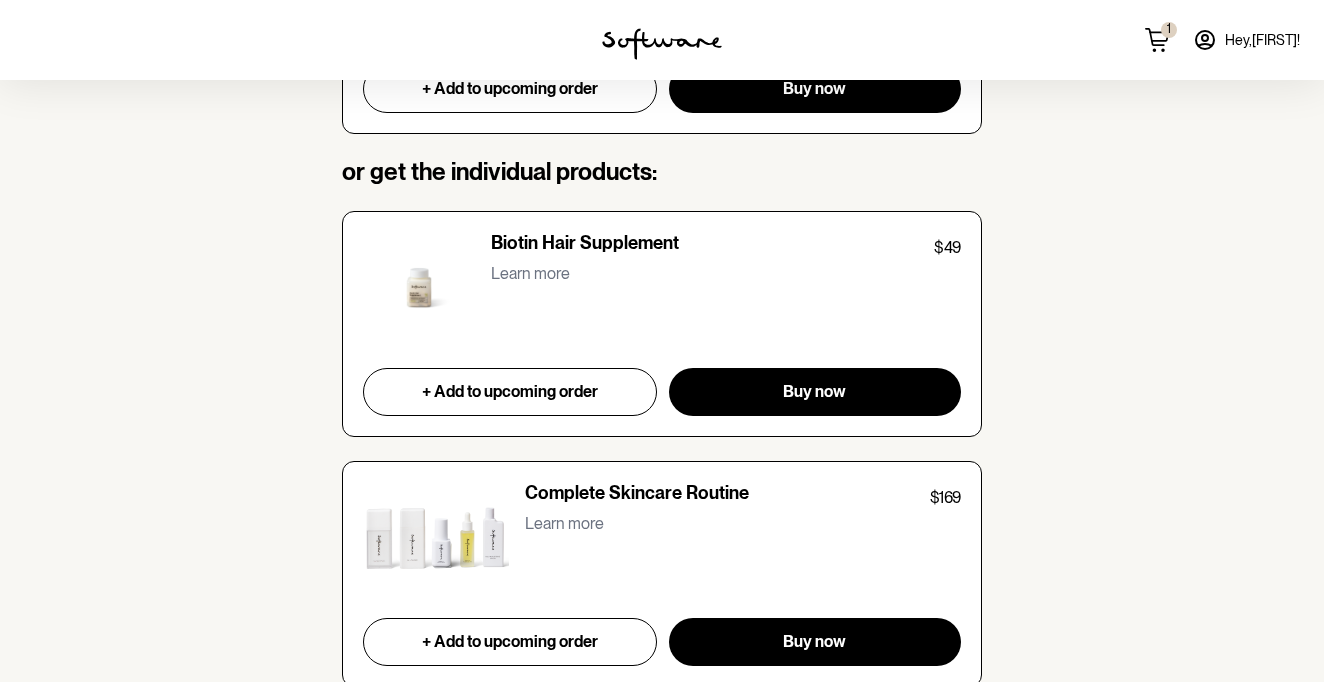 click 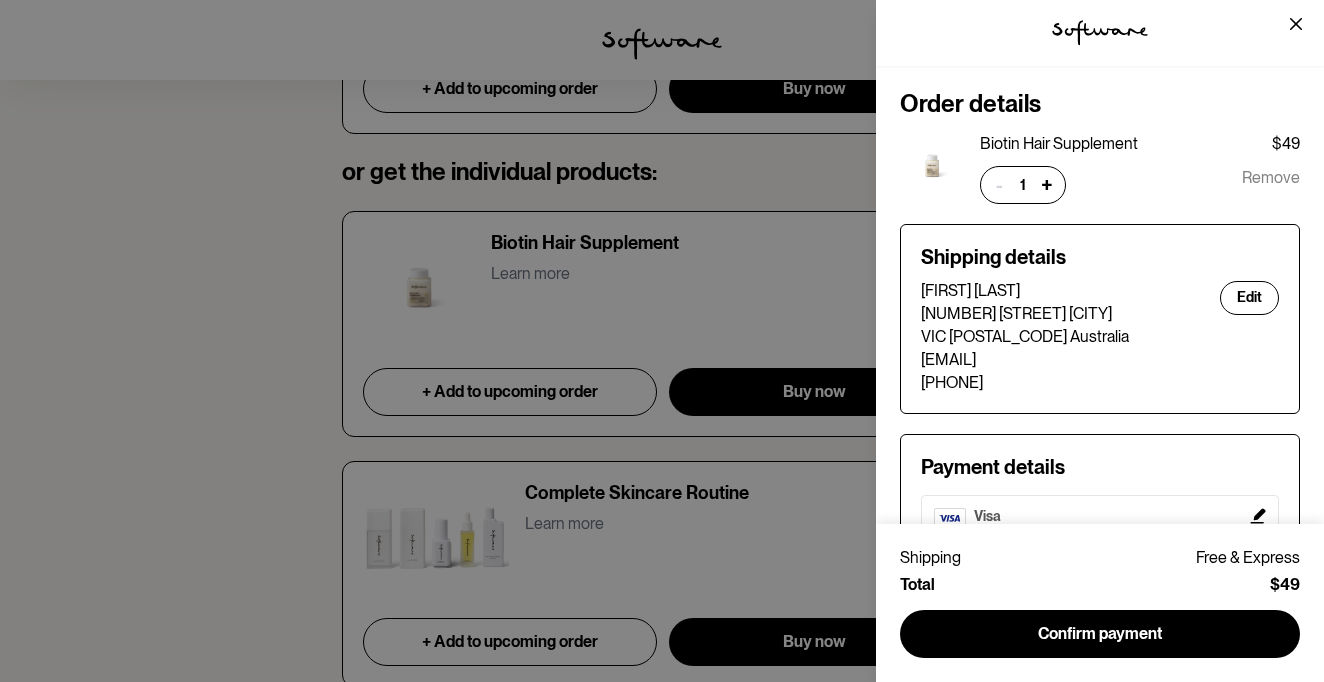 click on "Remove" at bounding box center (1271, 185) 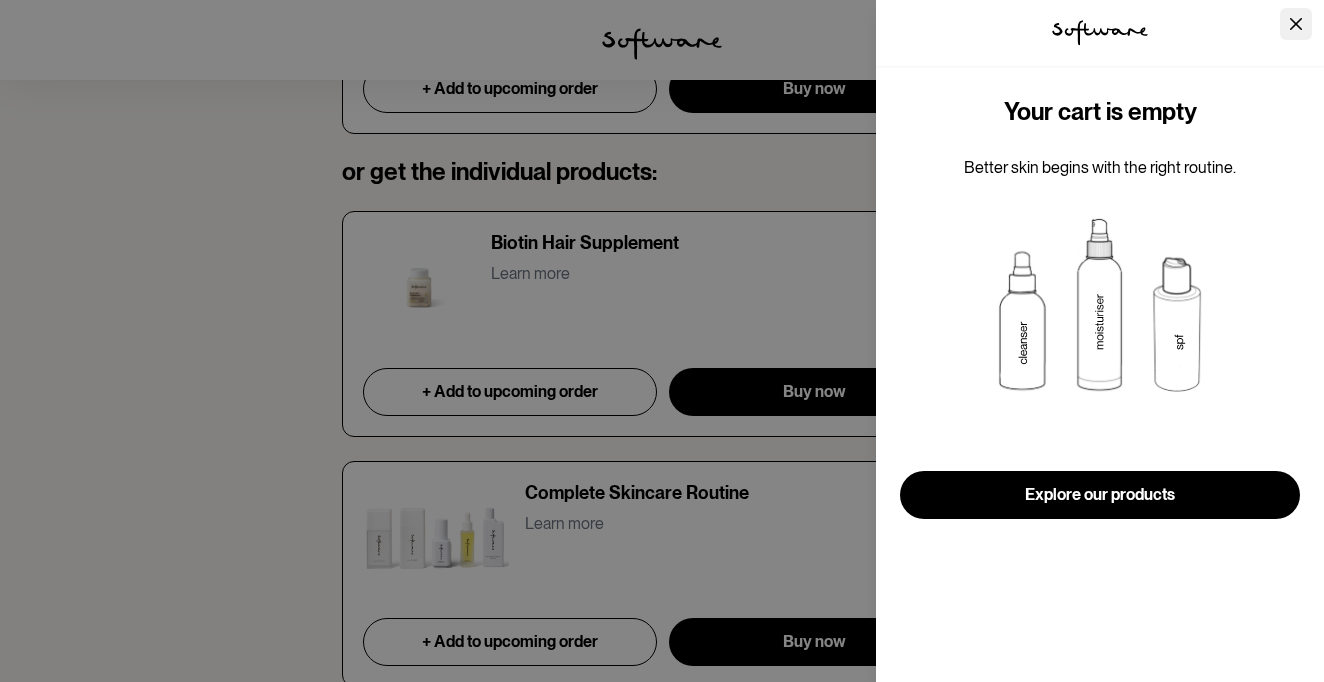 click 